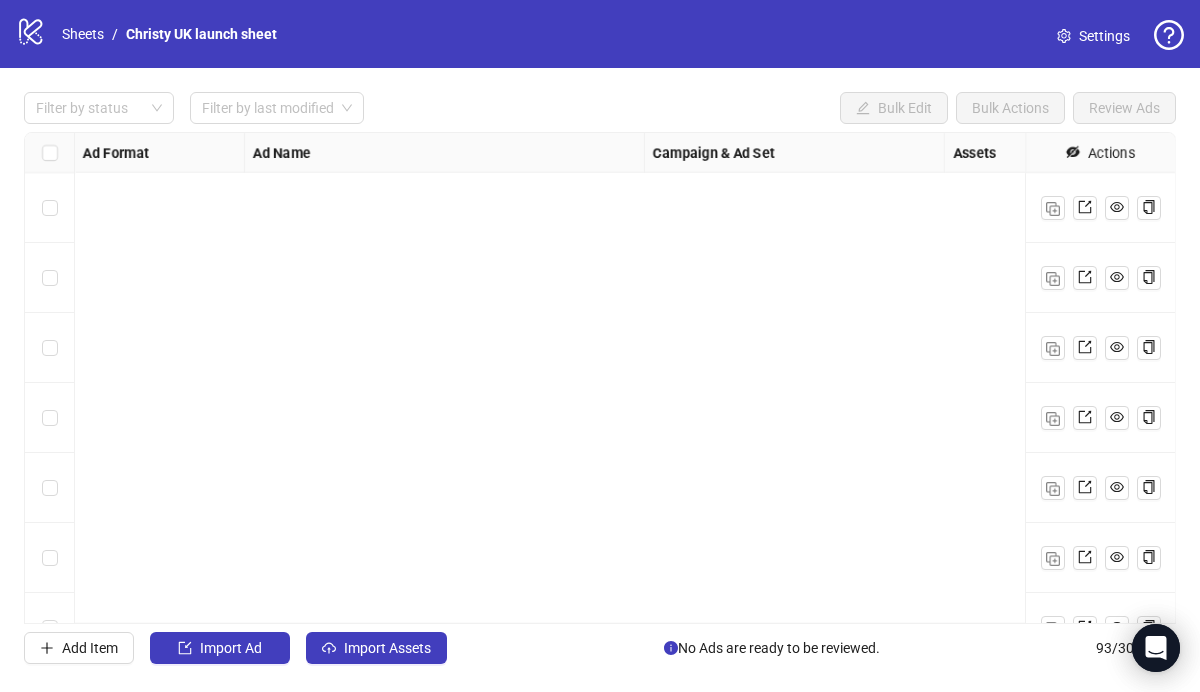scroll, scrollTop: 0, scrollLeft: 0, axis: both 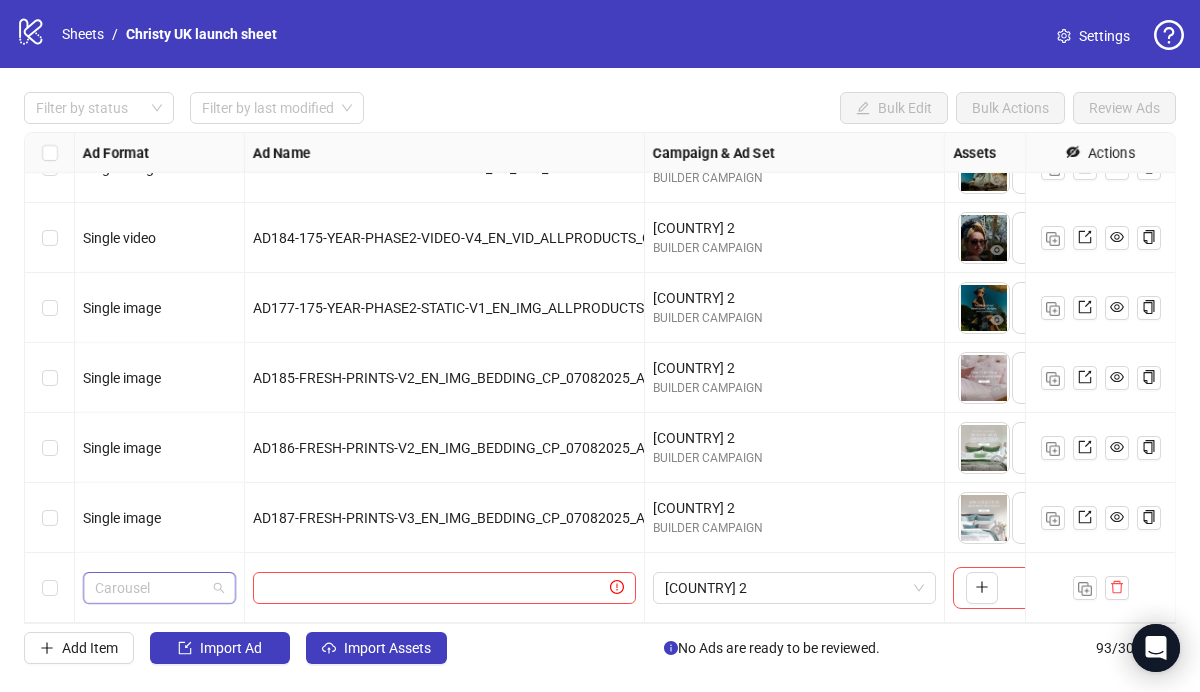 click on "Carousel" at bounding box center (159, 588) 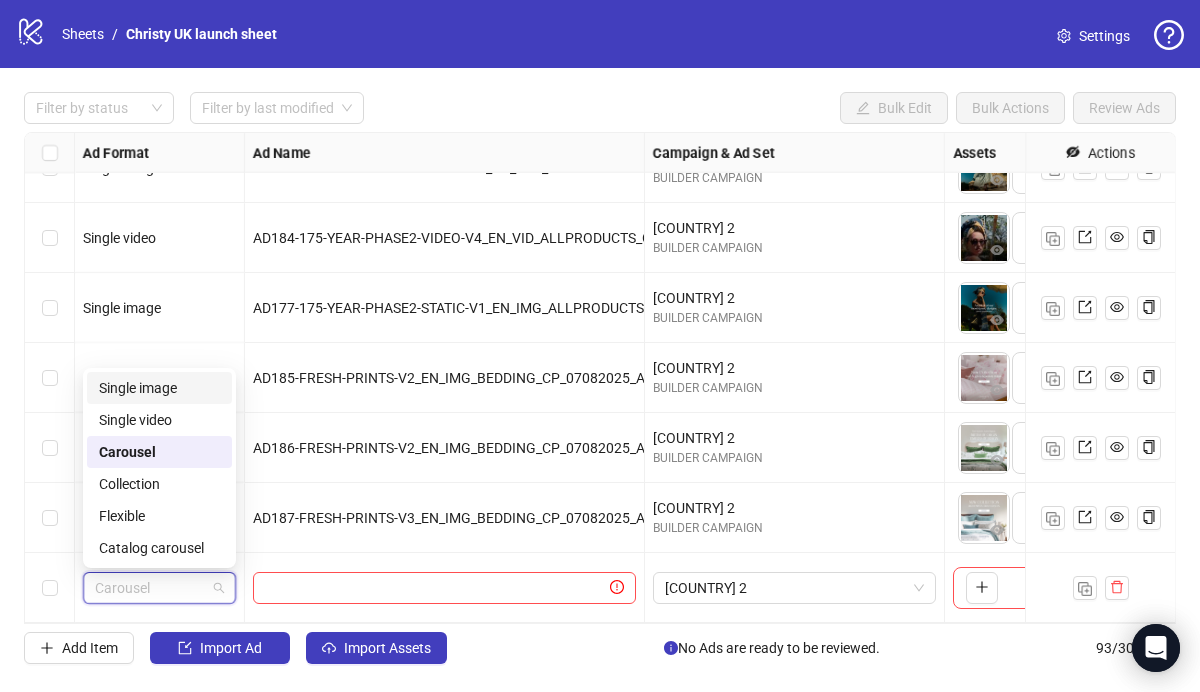 click on "Single image" at bounding box center [159, 388] 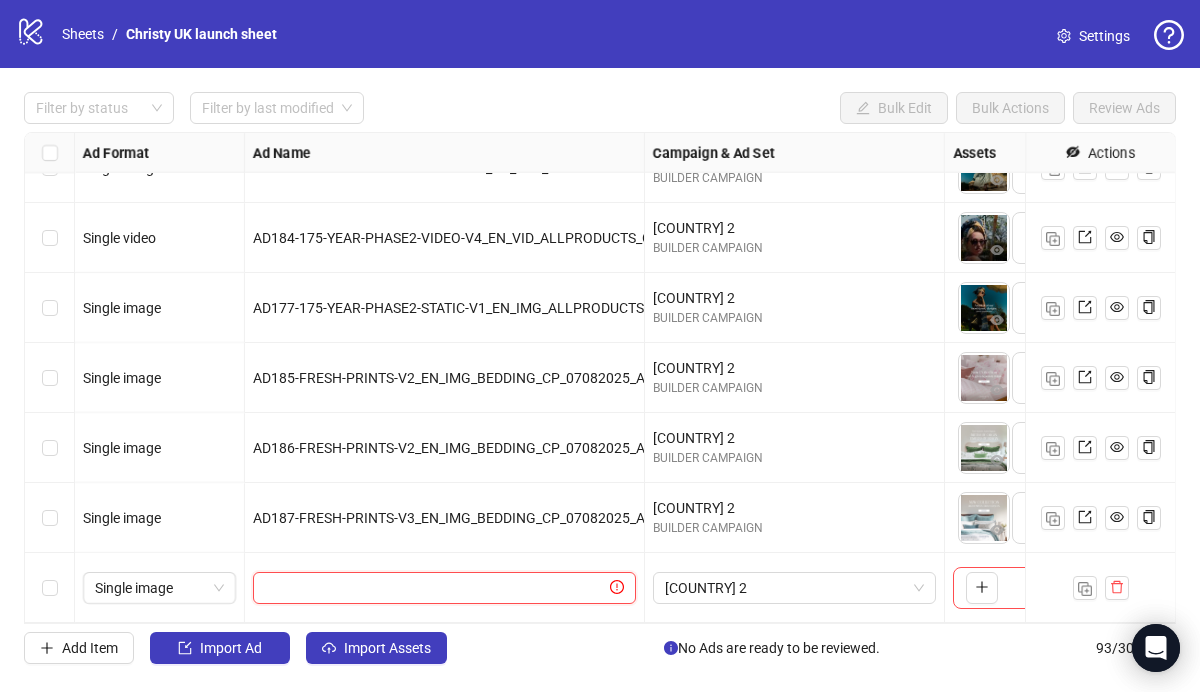 click at bounding box center (435, 588) 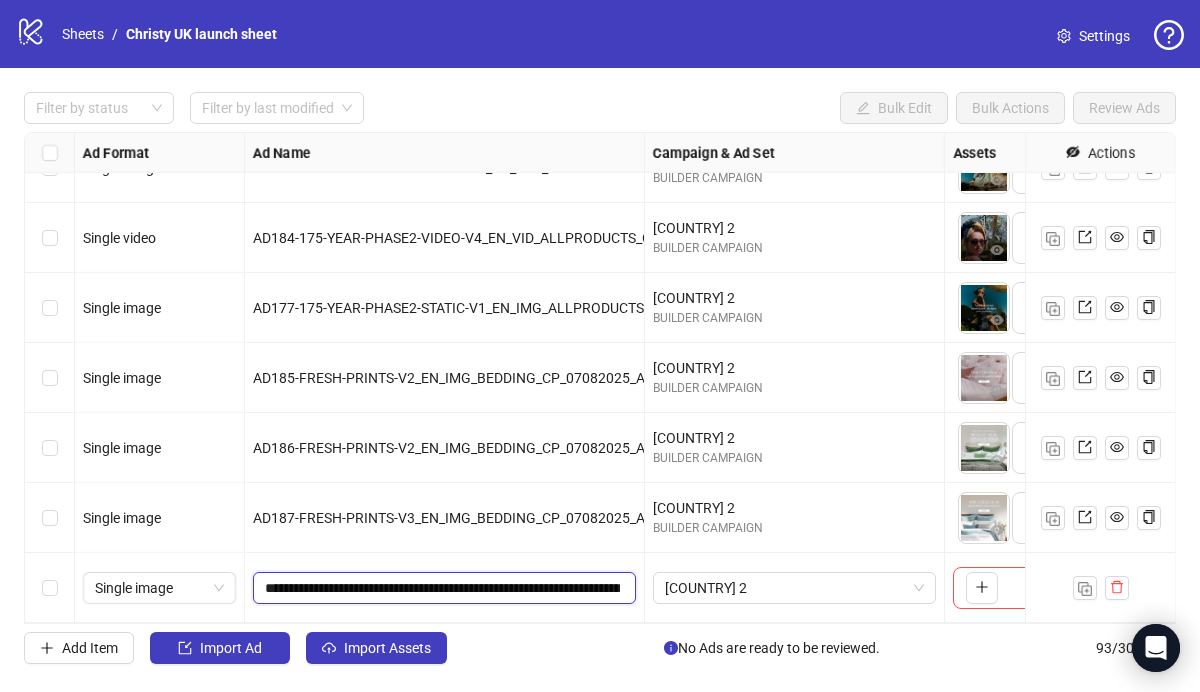 scroll, scrollTop: 0, scrollLeft: 218, axis: horizontal 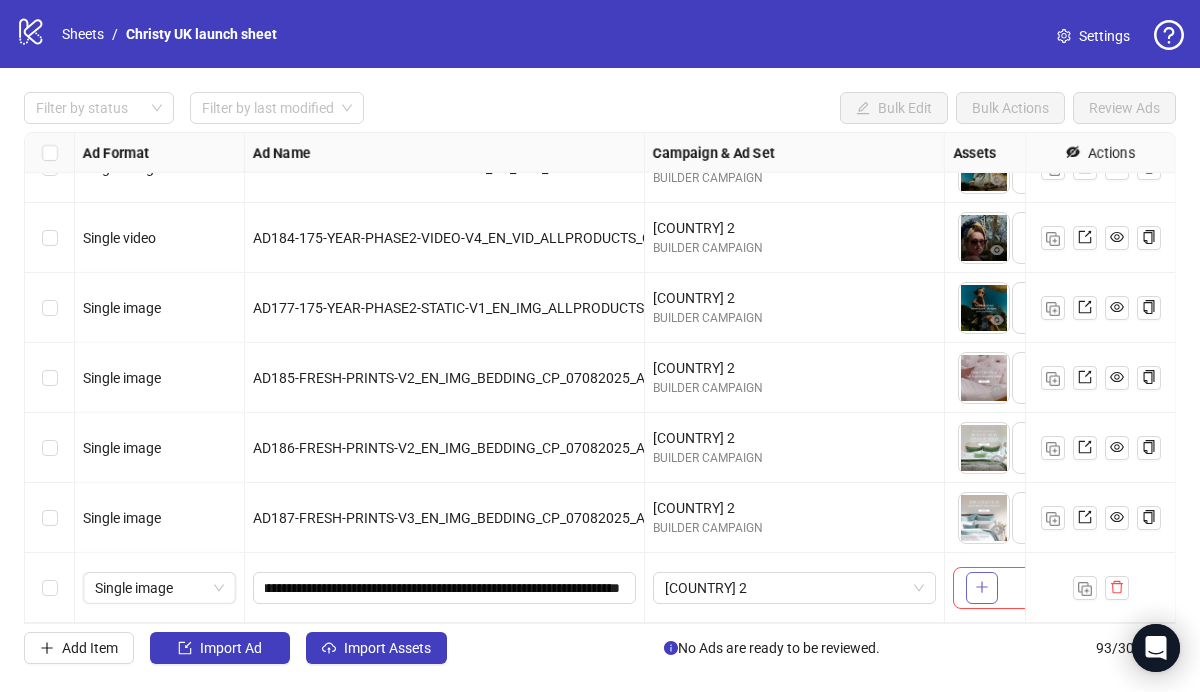 click 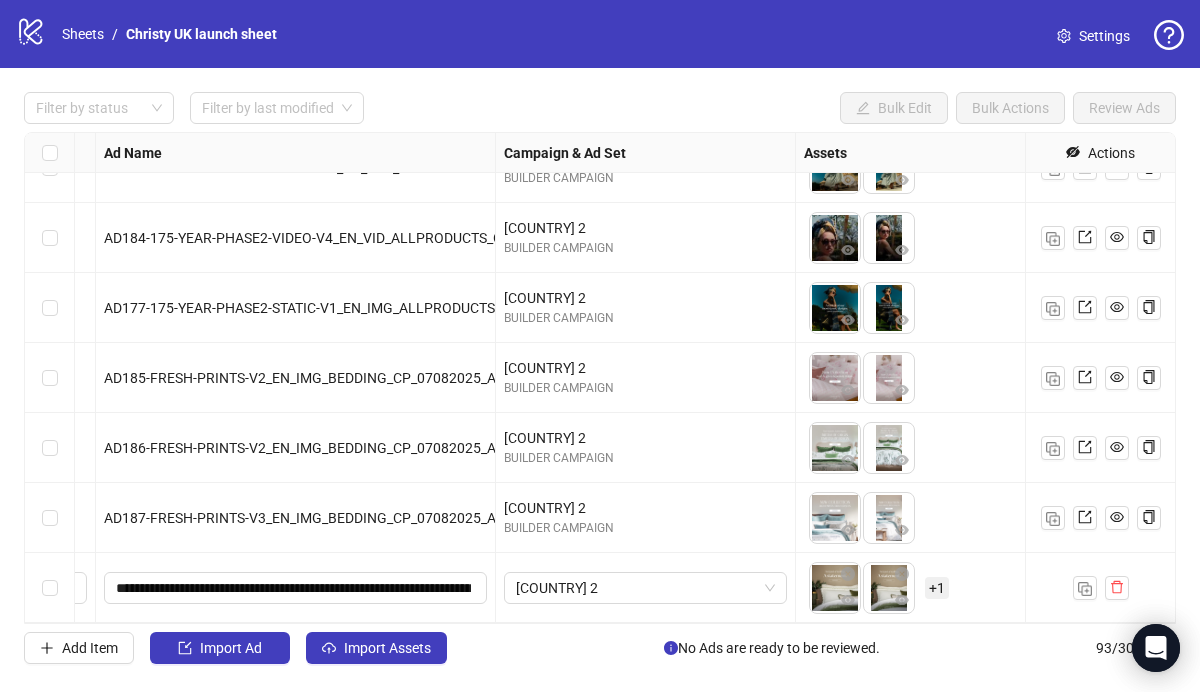scroll, scrollTop: 6060, scrollLeft: 275, axis: both 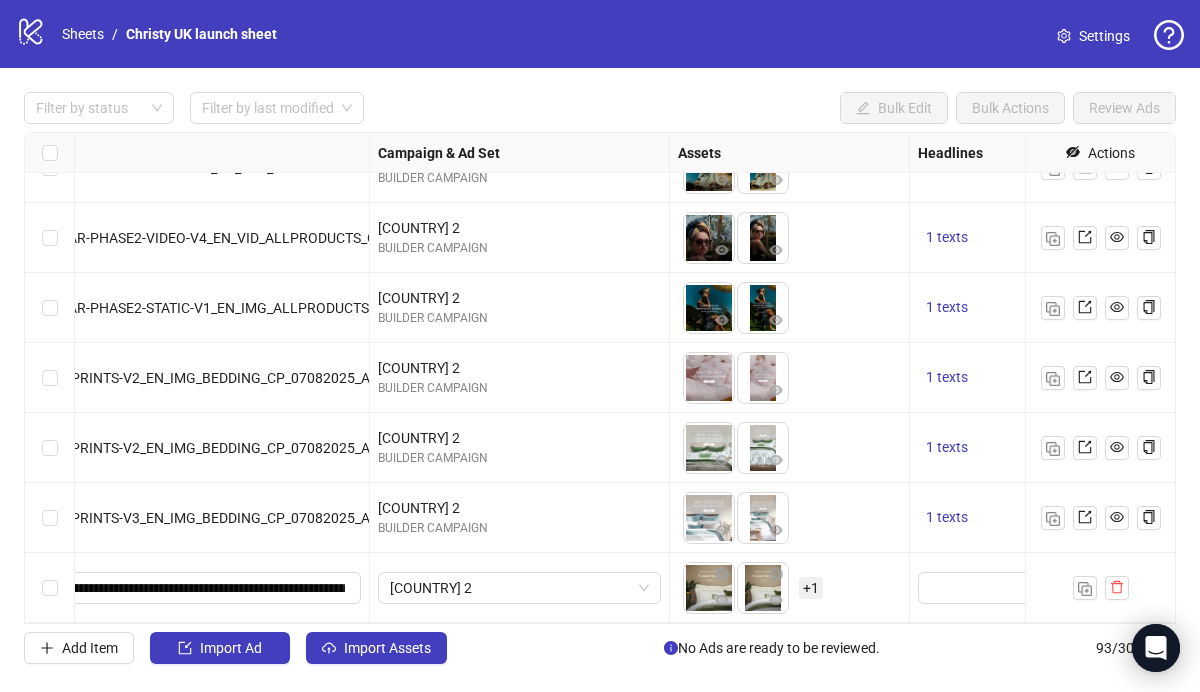 click on "+ 1" at bounding box center [811, 588] 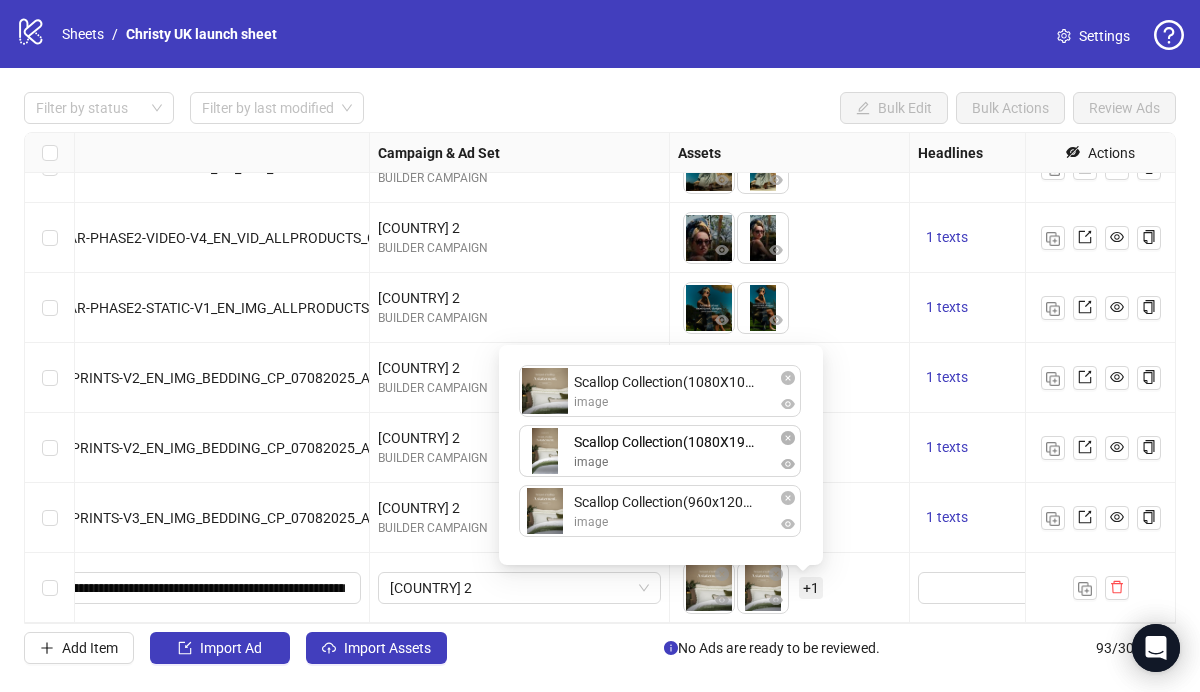 drag, startPoint x: 623, startPoint y: 509, endPoint x: 623, endPoint y: 446, distance: 63 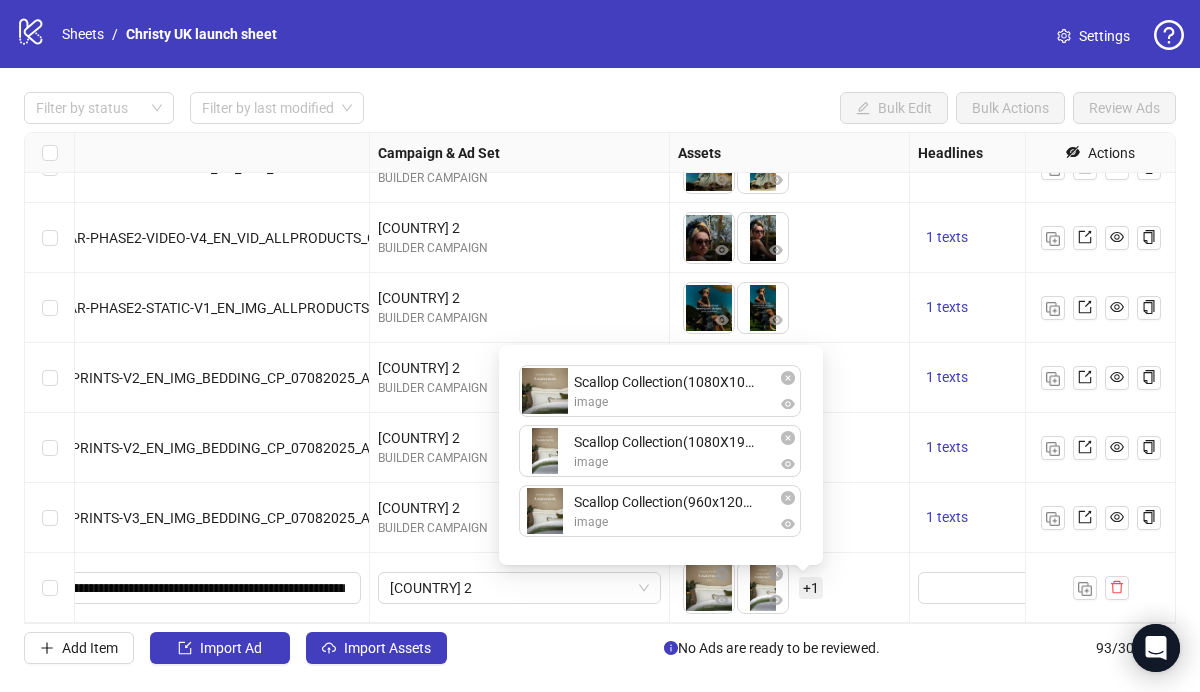 click on "To pick up a draggable item, press the space bar.
While dragging, use the arrow keys to move the item.
Press space again to drop the item in its new position, or press escape to cancel.
+ 1" at bounding box center [789, 588] 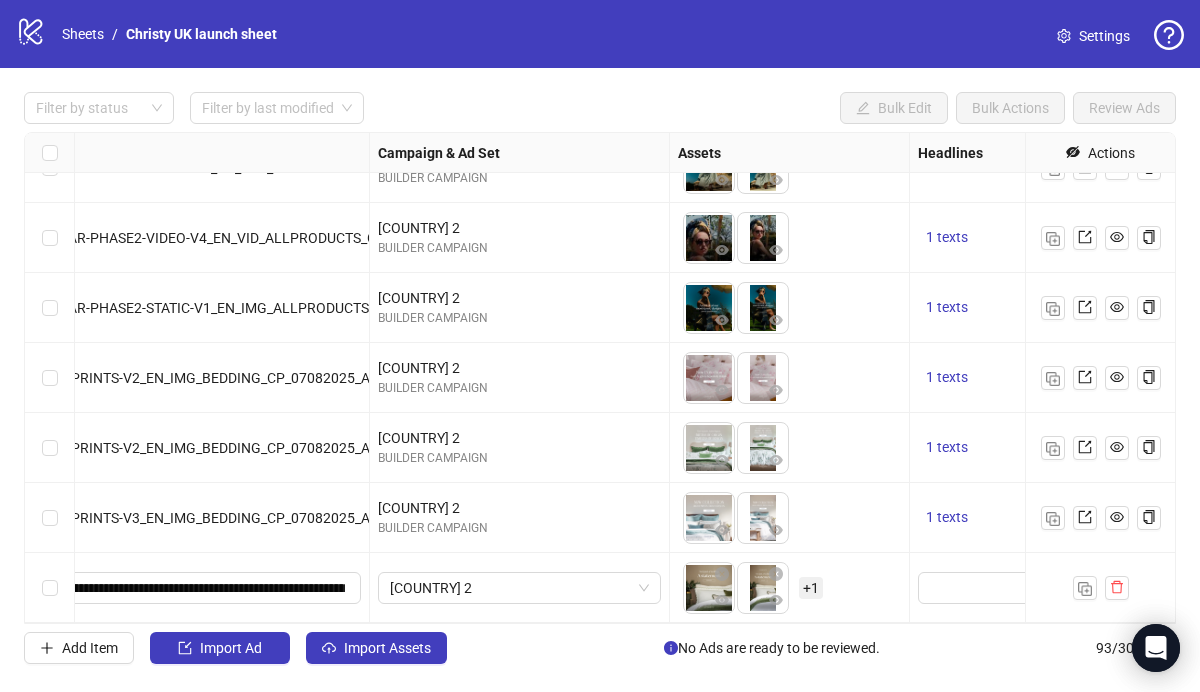 click on "Settings" at bounding box center [1093, 36] 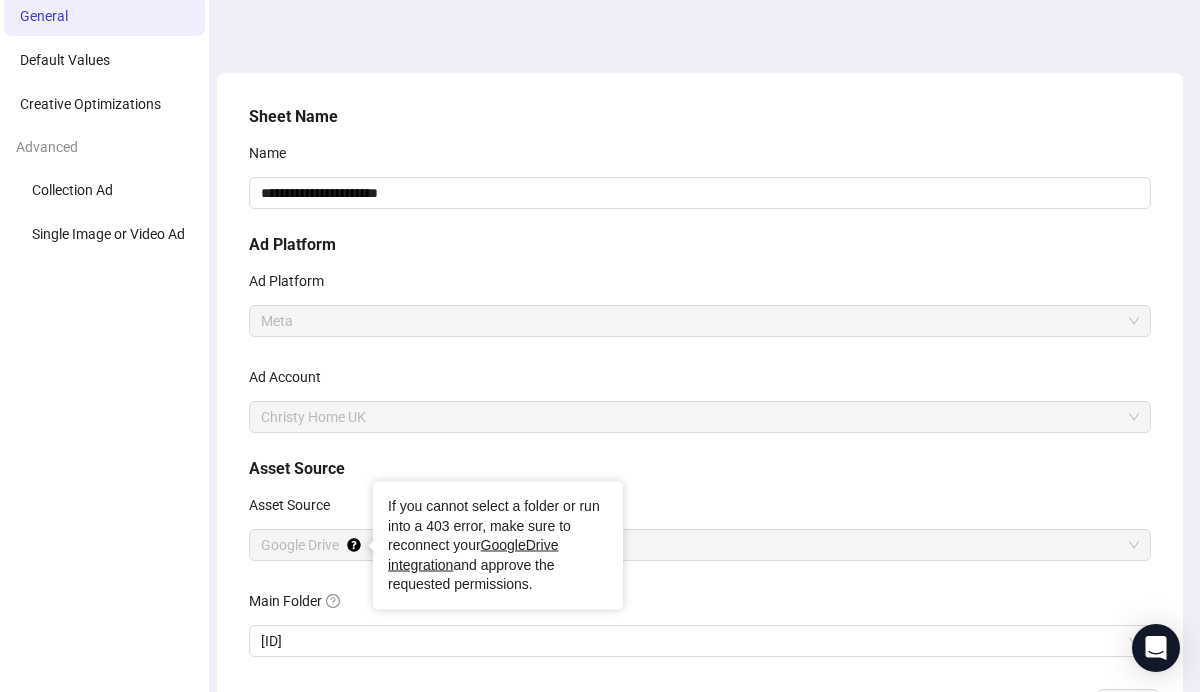 scroll, scrollTop: 0, scrollLeft: 0, axis: both 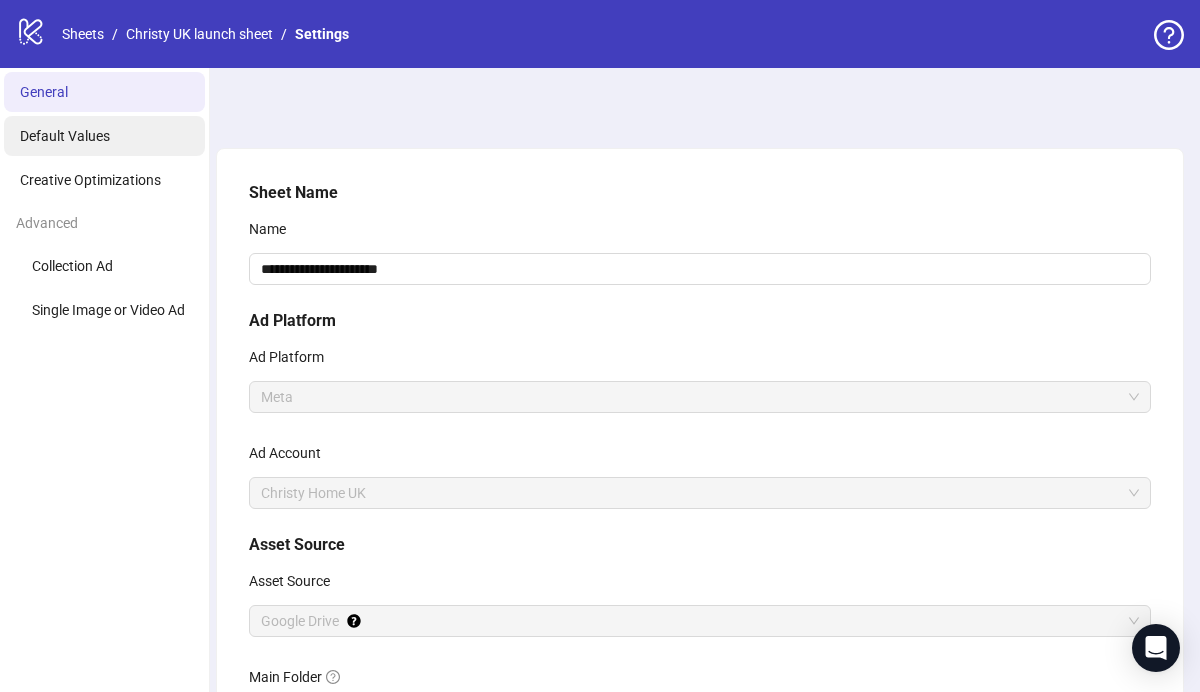 click on "Default Values" at bounding box center [65, 136] 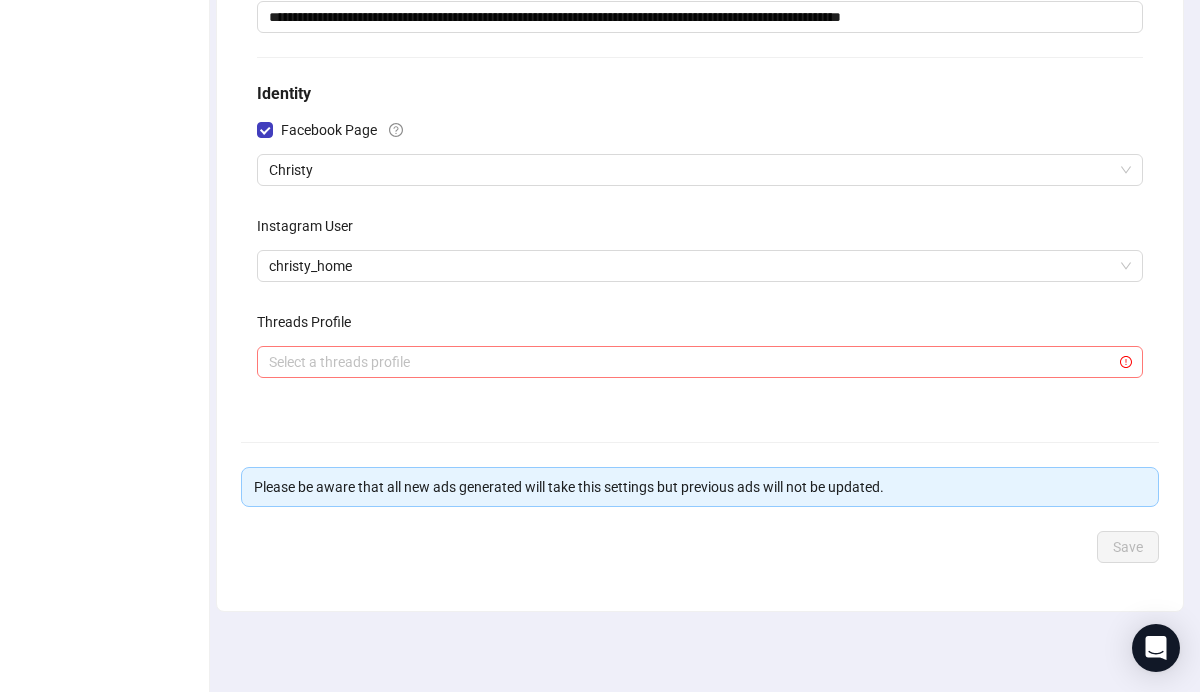 scroll, scrollTop: 0, scrollLeft: 0, axis: both 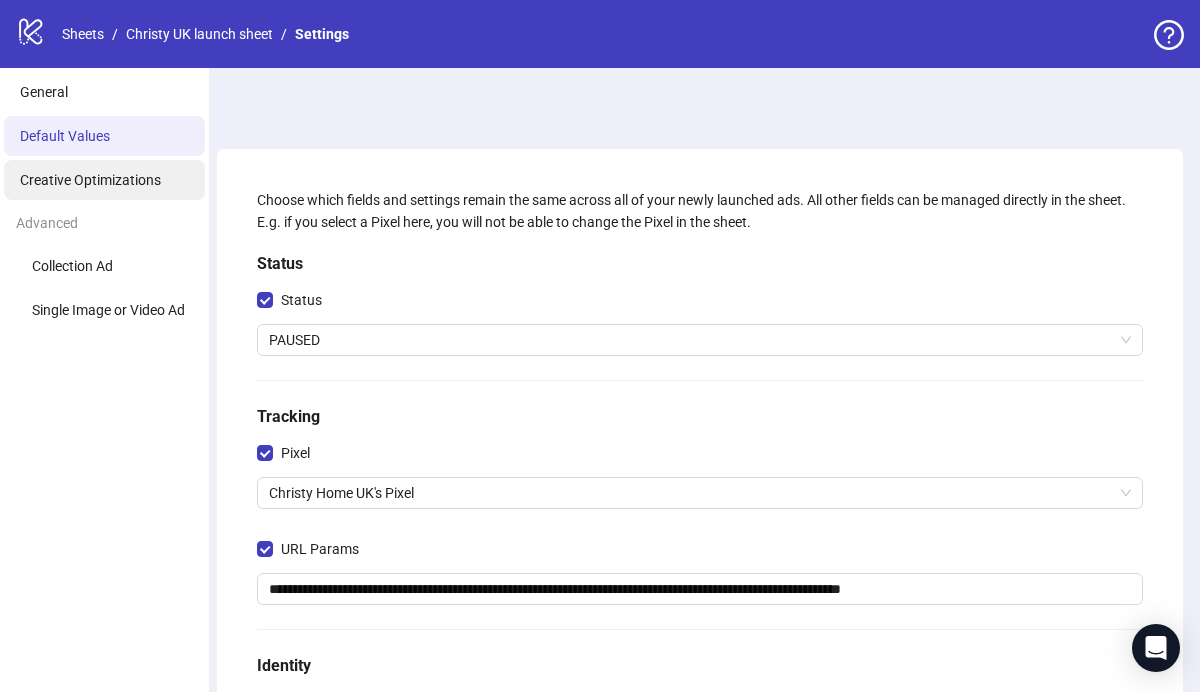 click on "Creative Optimizations" at bounding box center [104, 180] 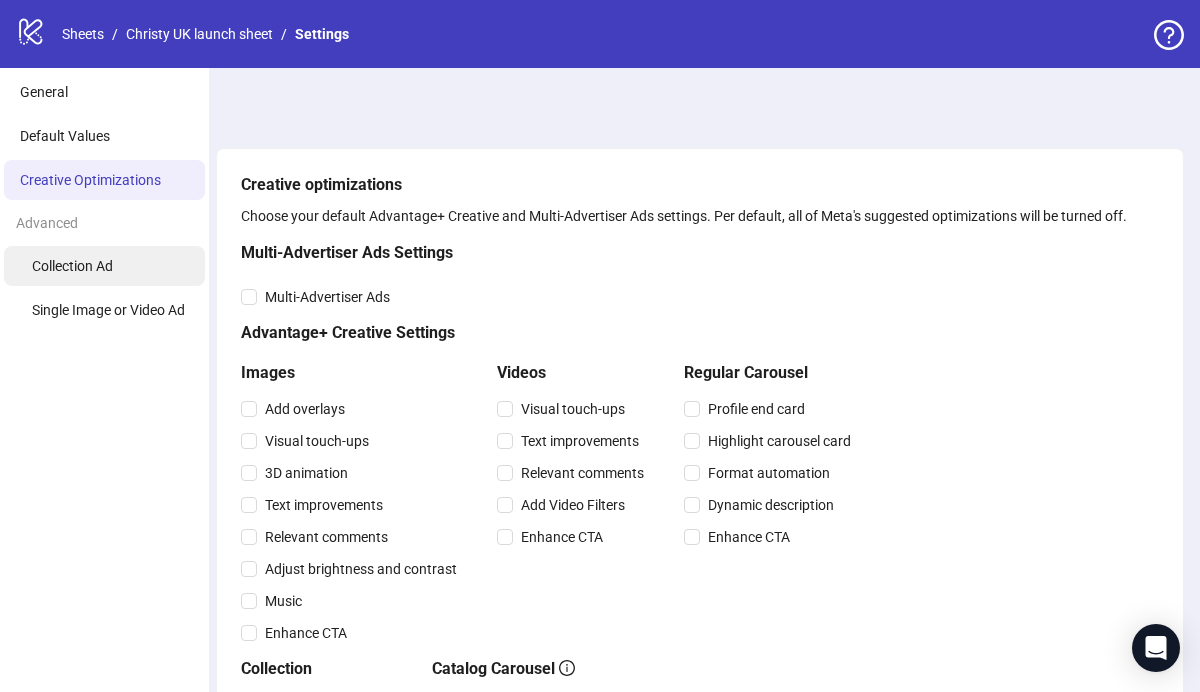 click on "Collection Ad" at bounding box center (72, 266) 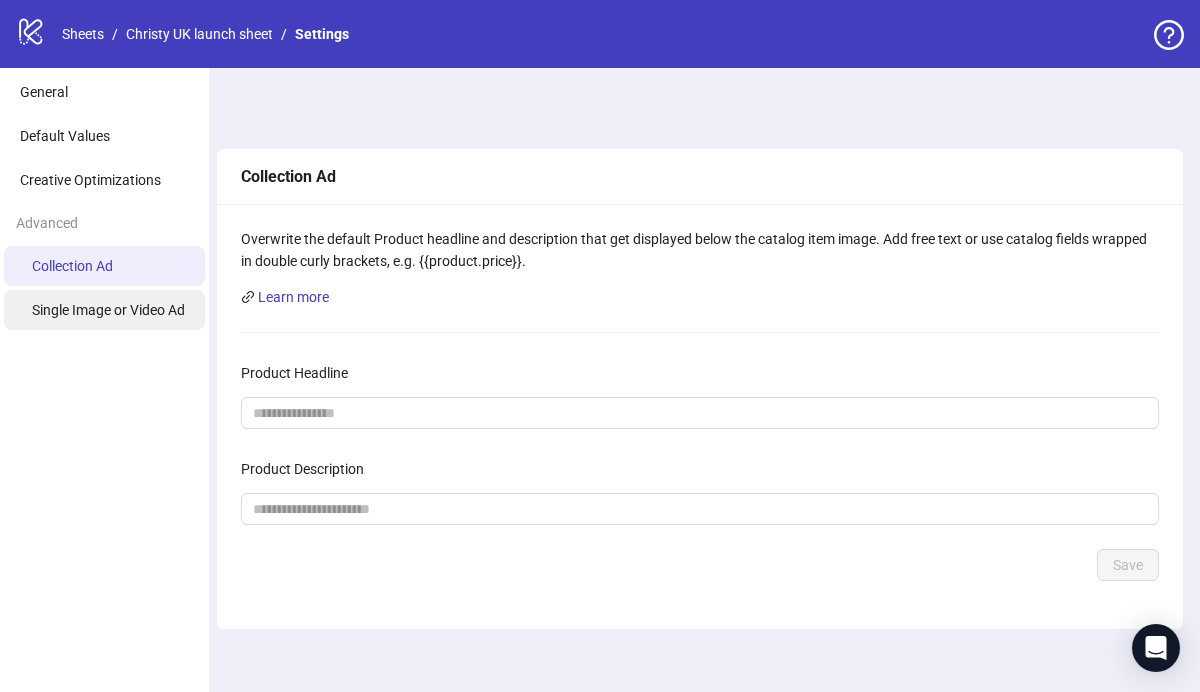 click on "Single Image or Video Ad" at bounding box center [108, 310] 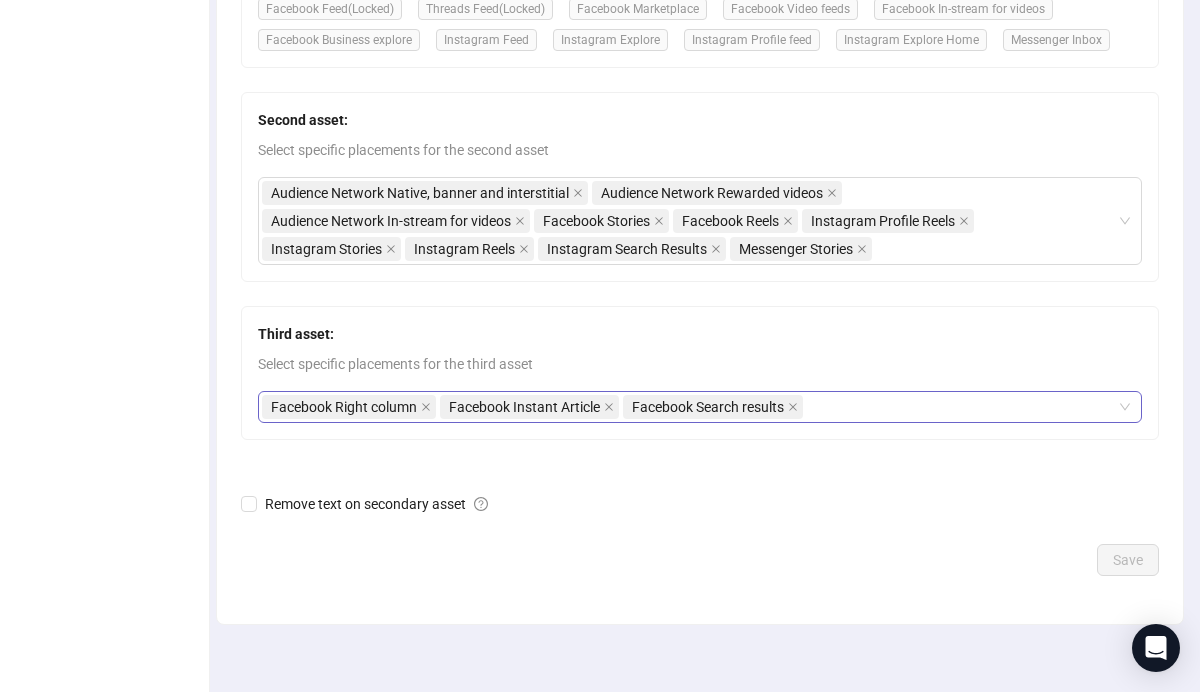 scroll, scrollTop: 547, scrollLeft: 0, axis: vertical 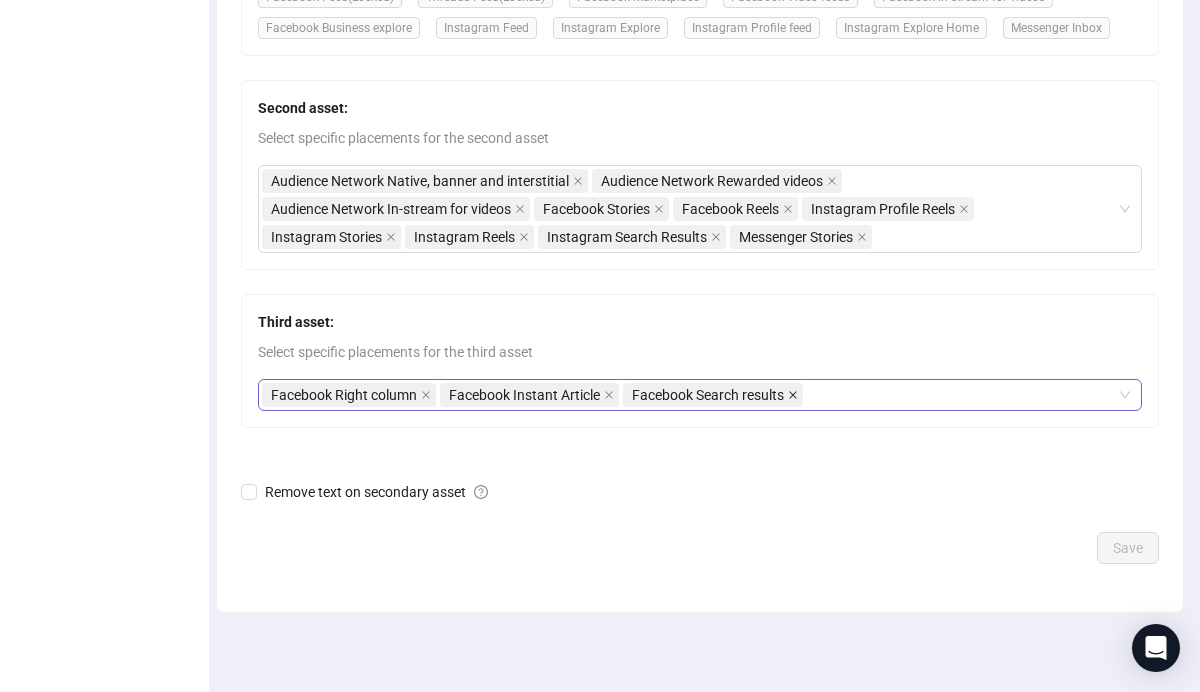 click 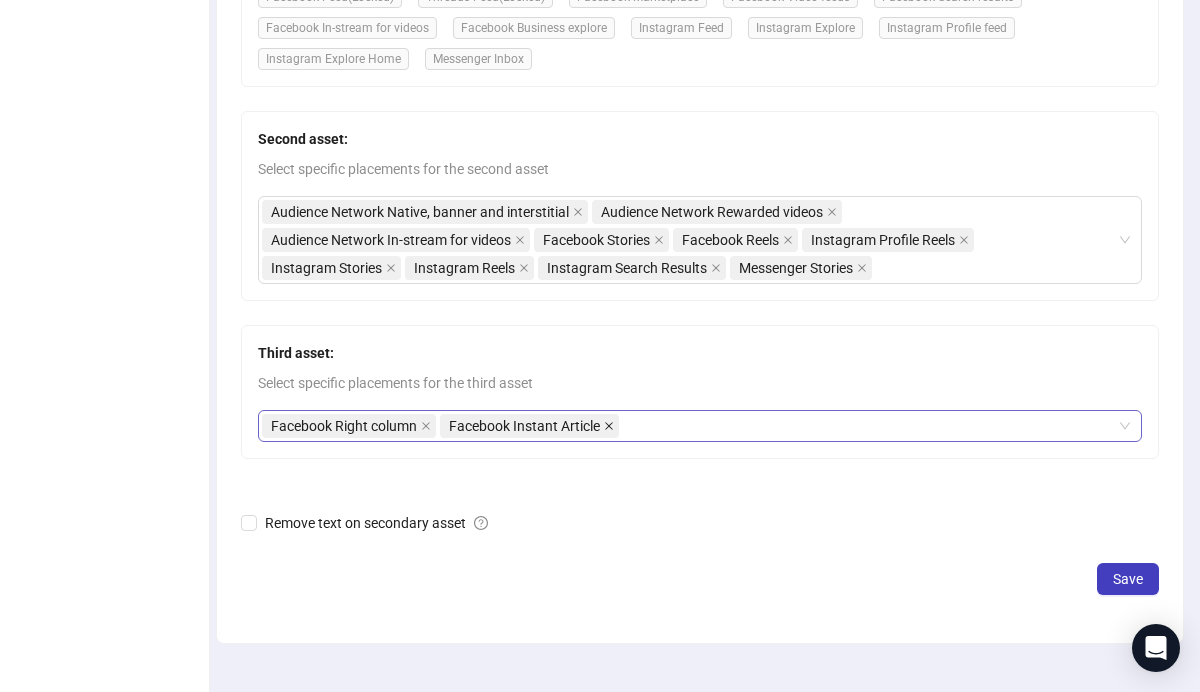 click 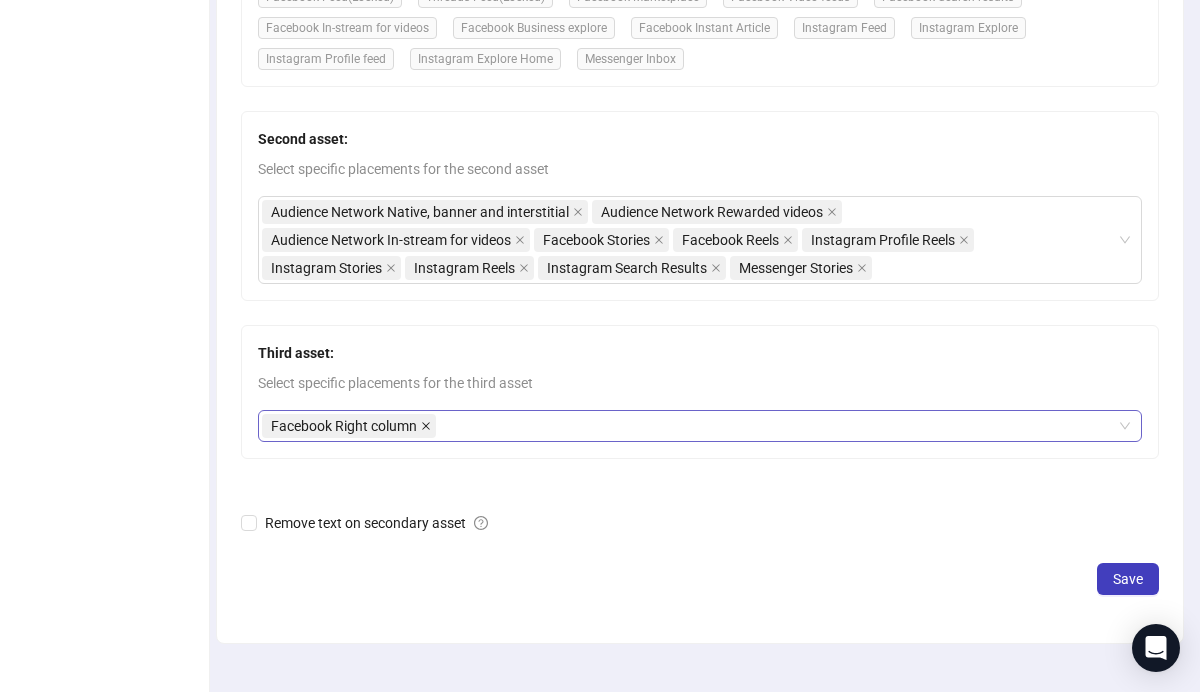 click 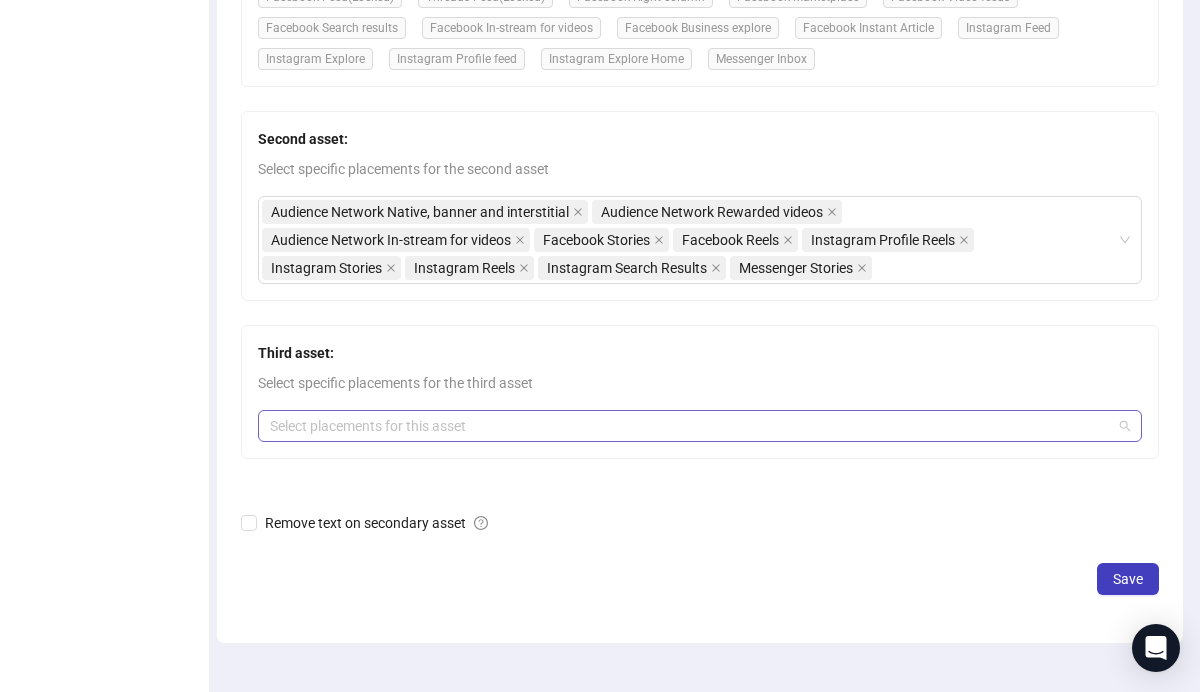 click at bounding box center (689, 426) 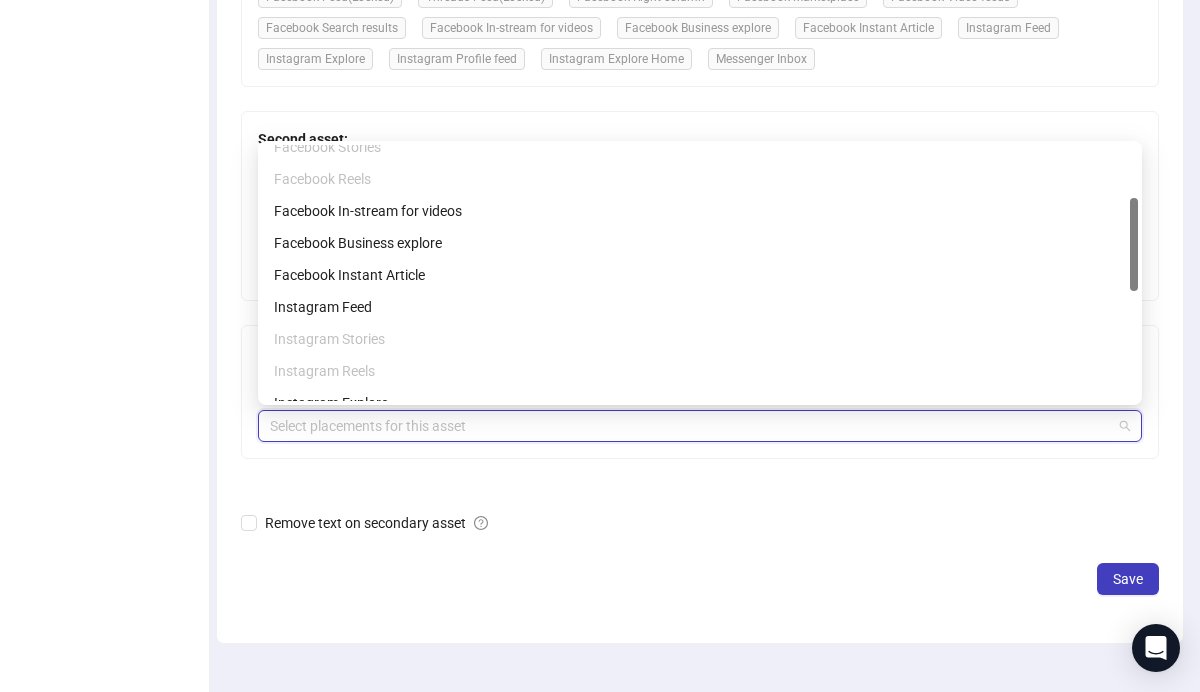 scroll, scrollTop: 147, scrollLeft: 0, axis: vertical 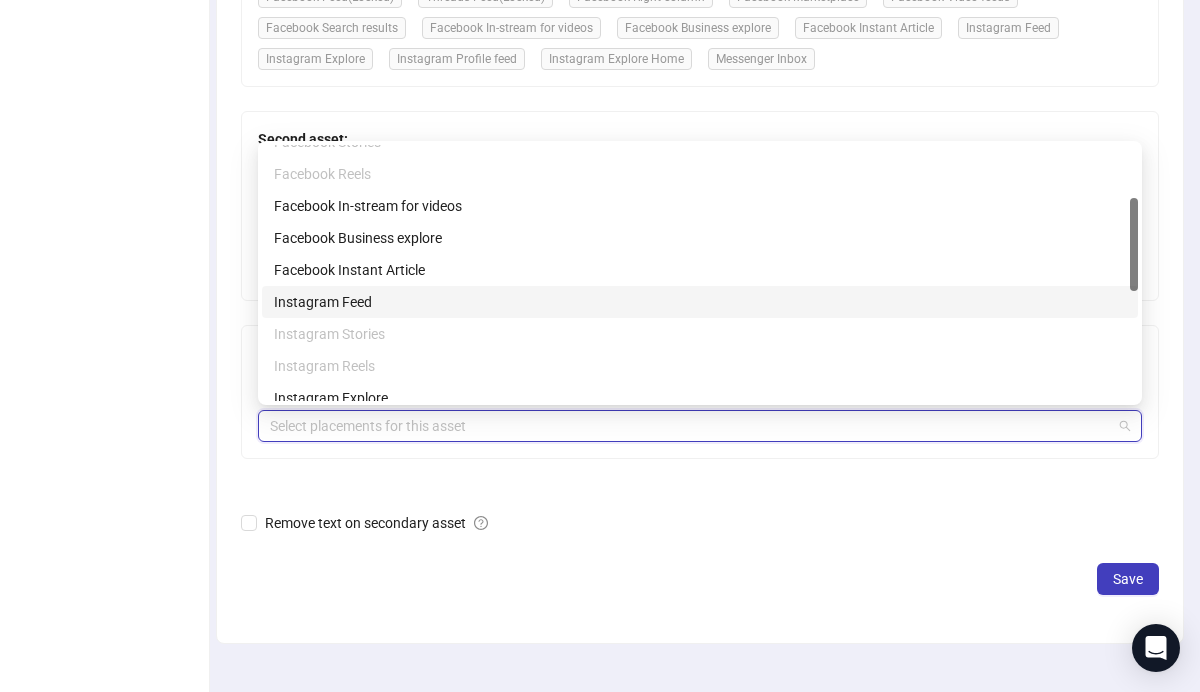 click on "Instagram Feed" at bounding box center (700, 302) 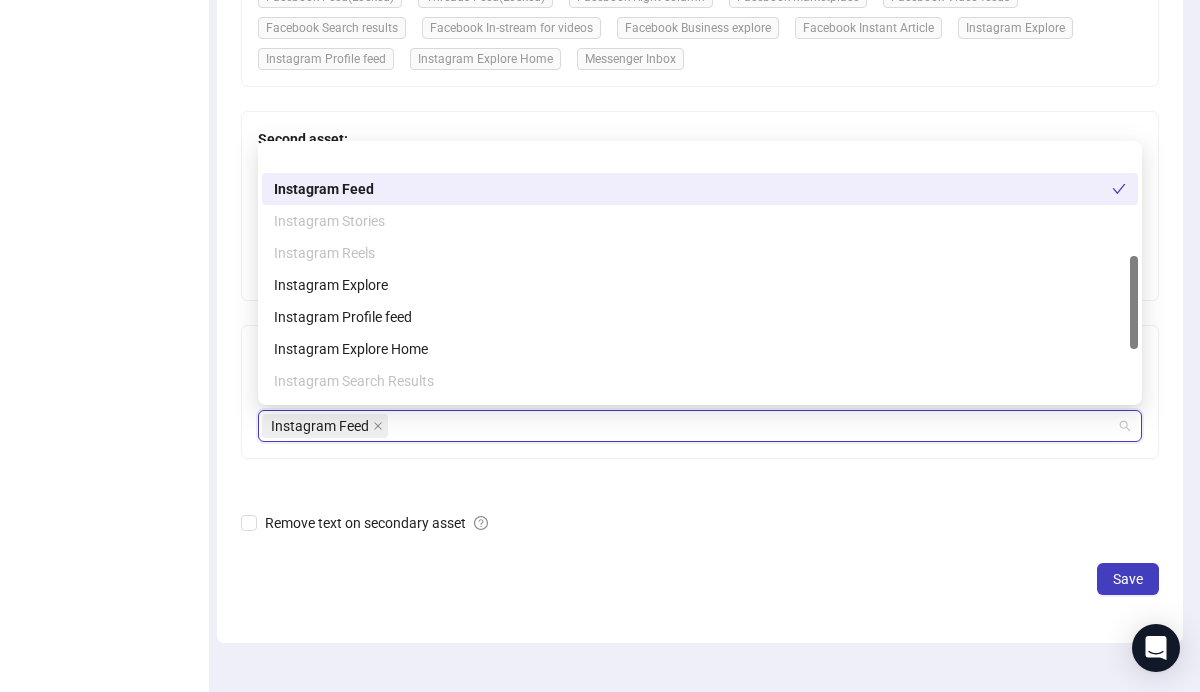 scroll, scrollTop: 307, scrollLeft: 0, axis: vertical 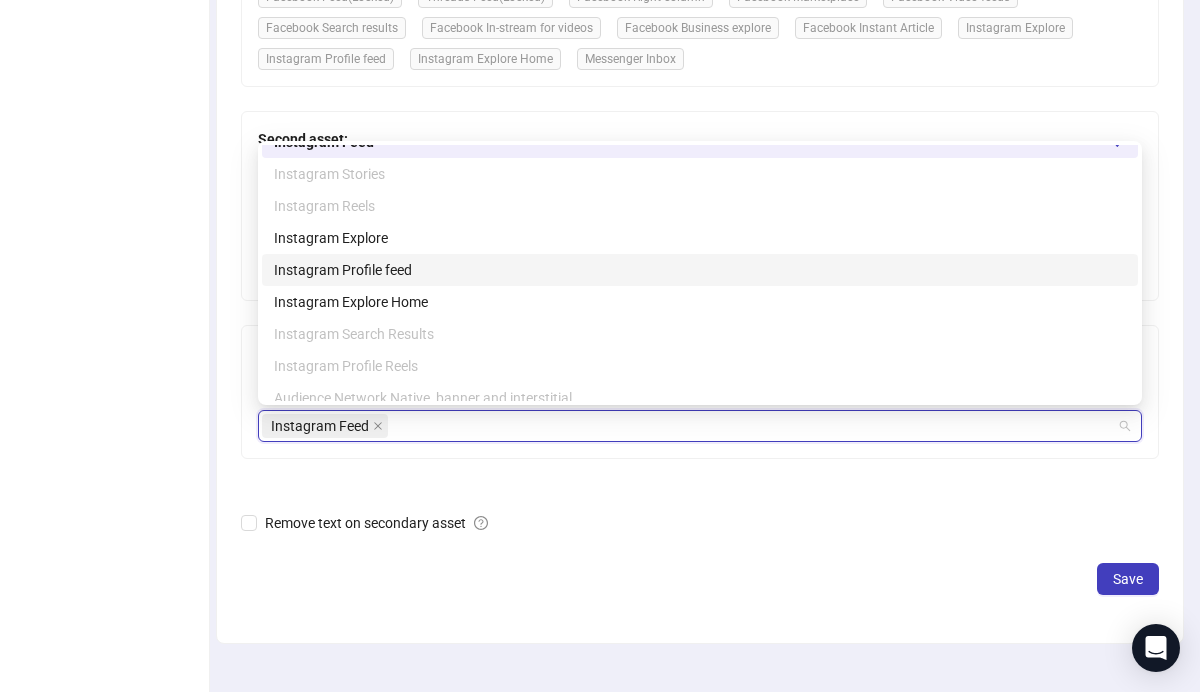 click on "Instagram Profile feed" at bounding box center [700, 270] 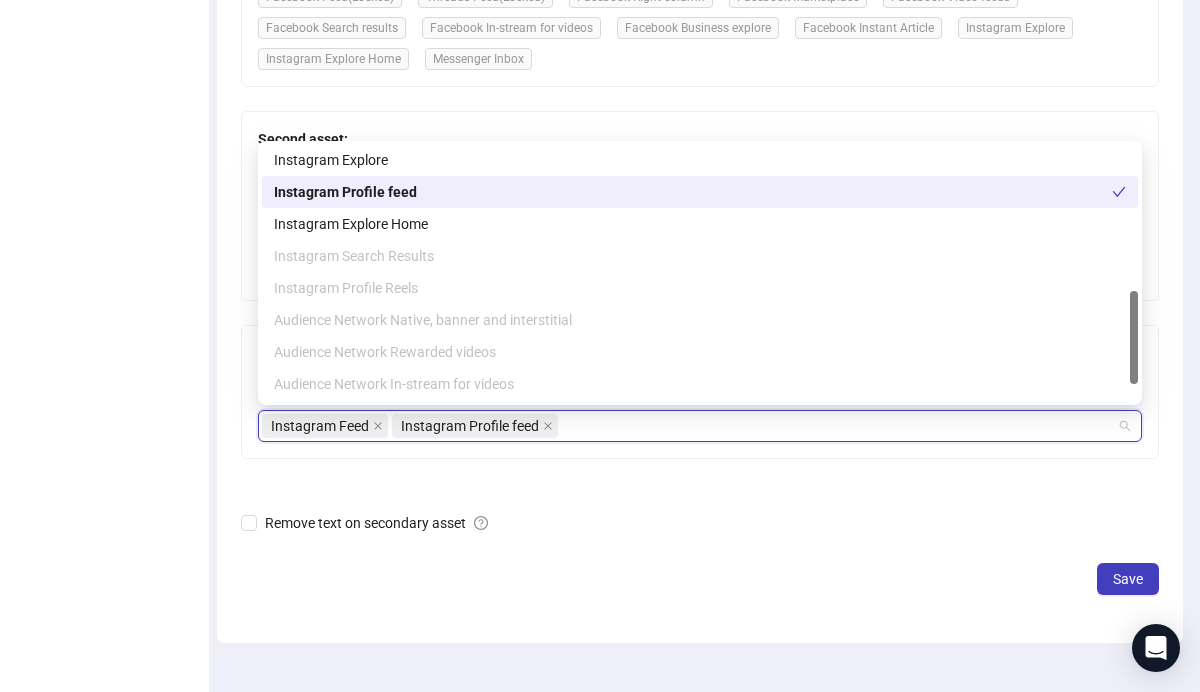 scroll, scrollTop: 448, scrollLeft: 0, axis: vertical 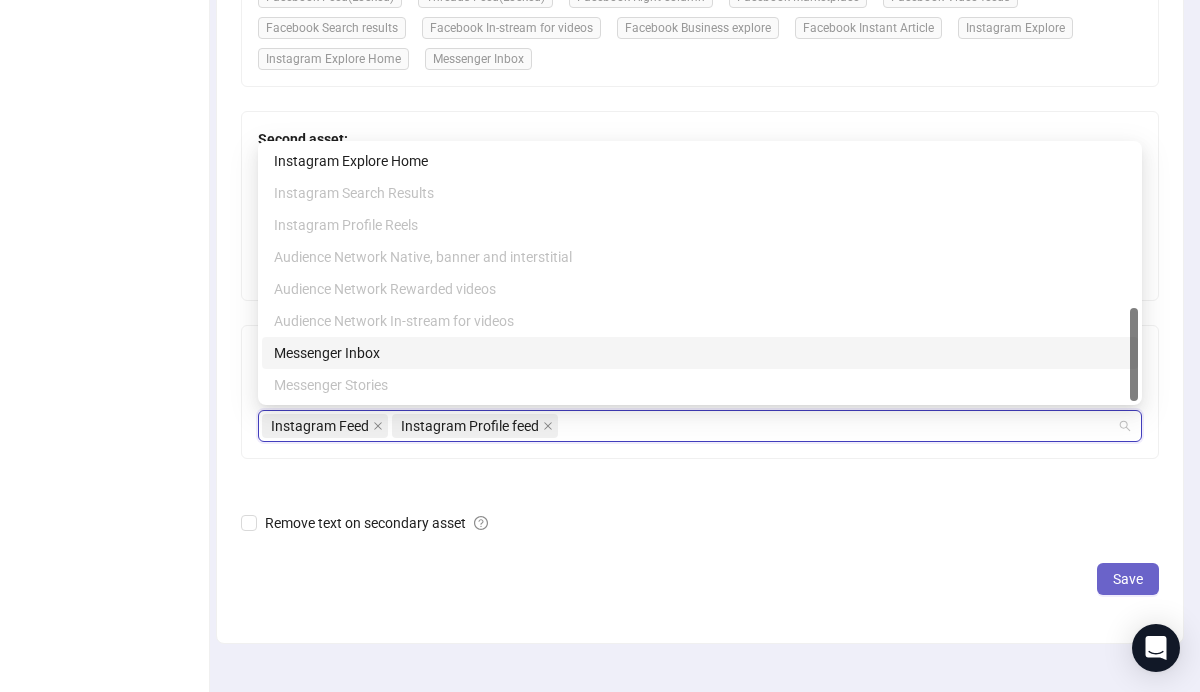 click on "Save" at bounding box center [1128, 579] 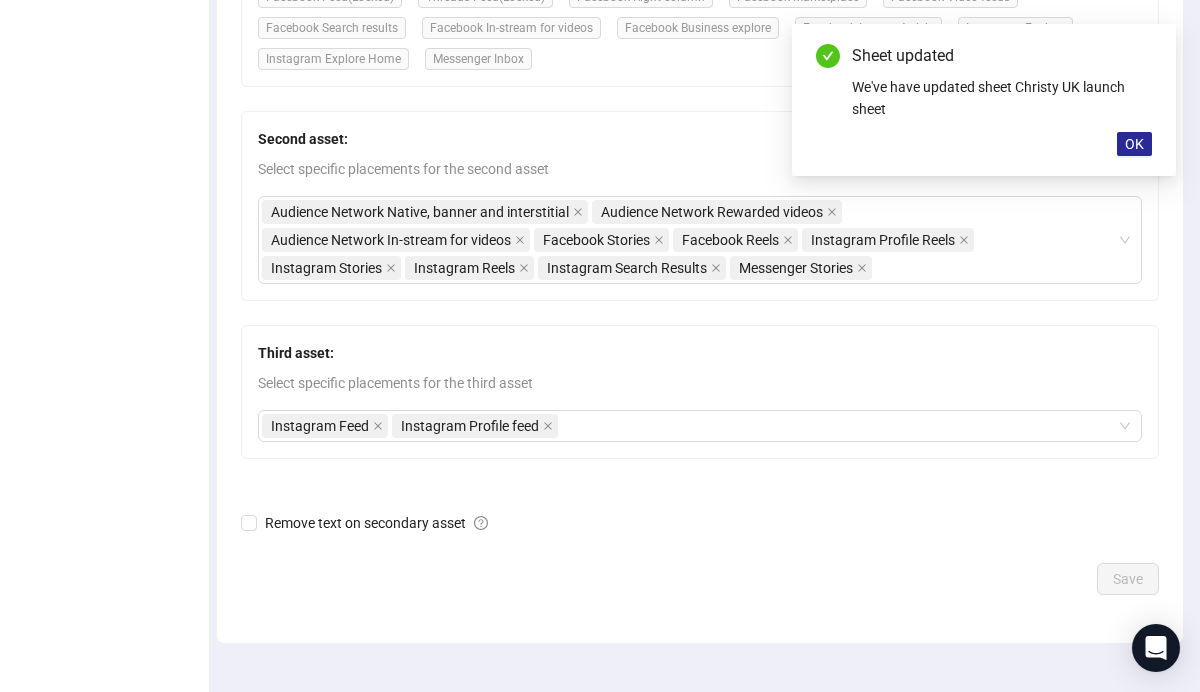 click on "OK" at bounding box center (1134, 144) 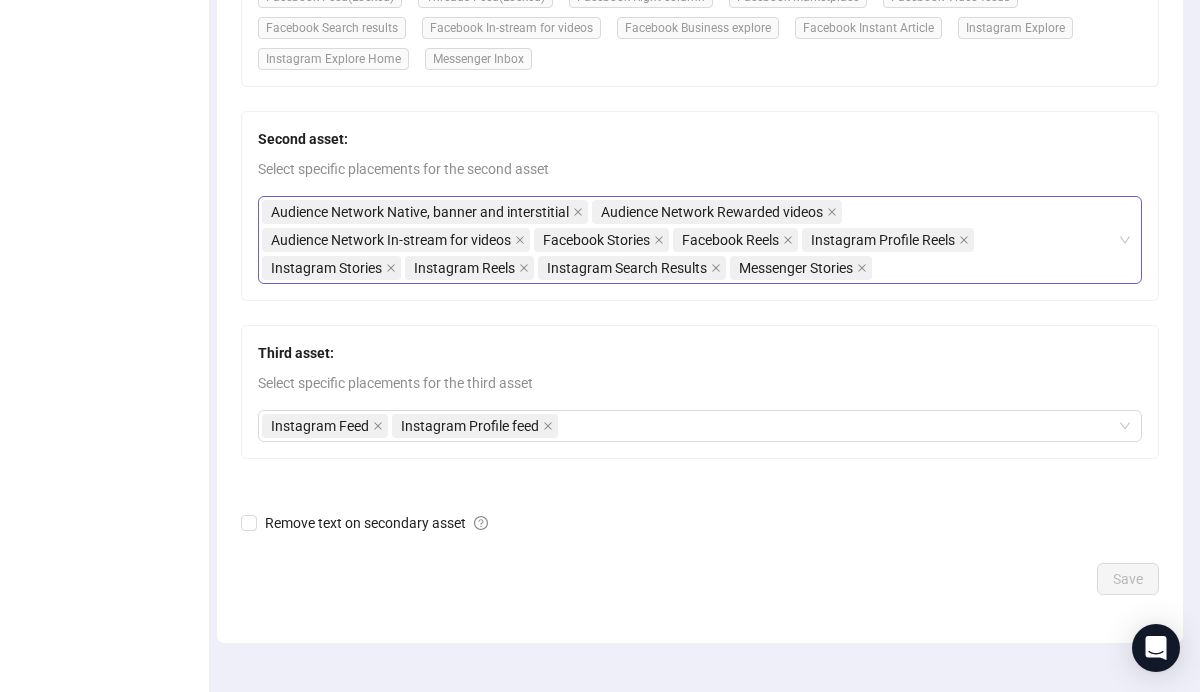 scroll, scrollTop: 0, scrollLeft: 0, axis: both 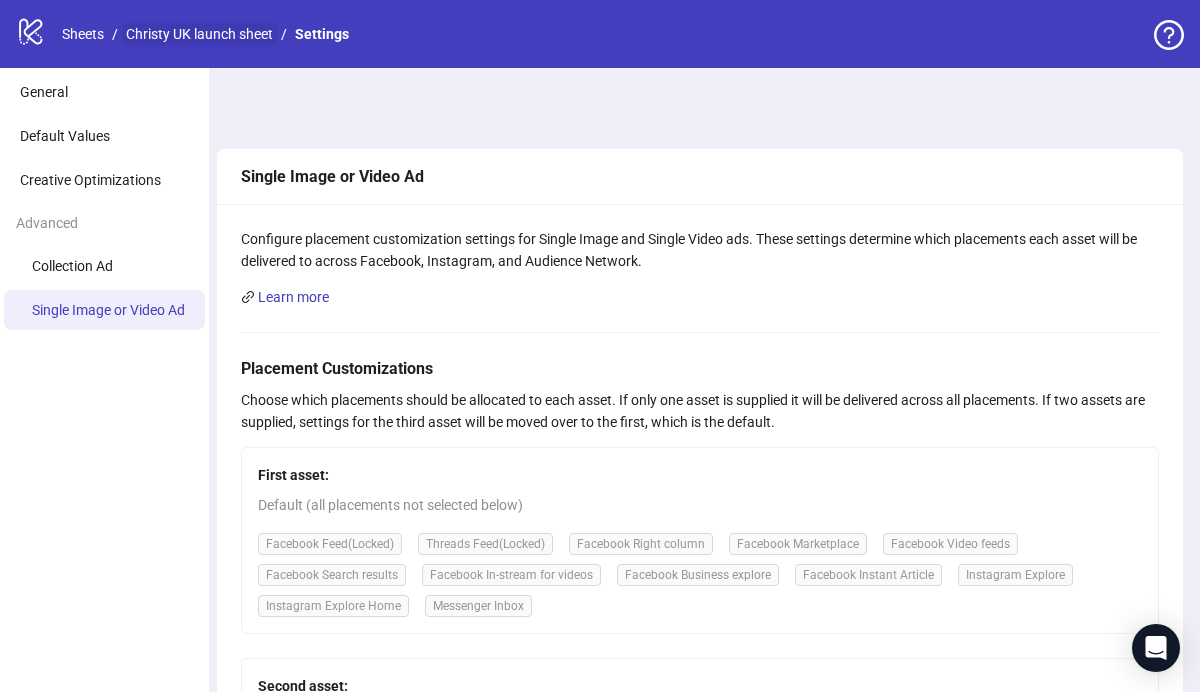 click on "Christy UK launch sheet" at bounding box center [199, 34] 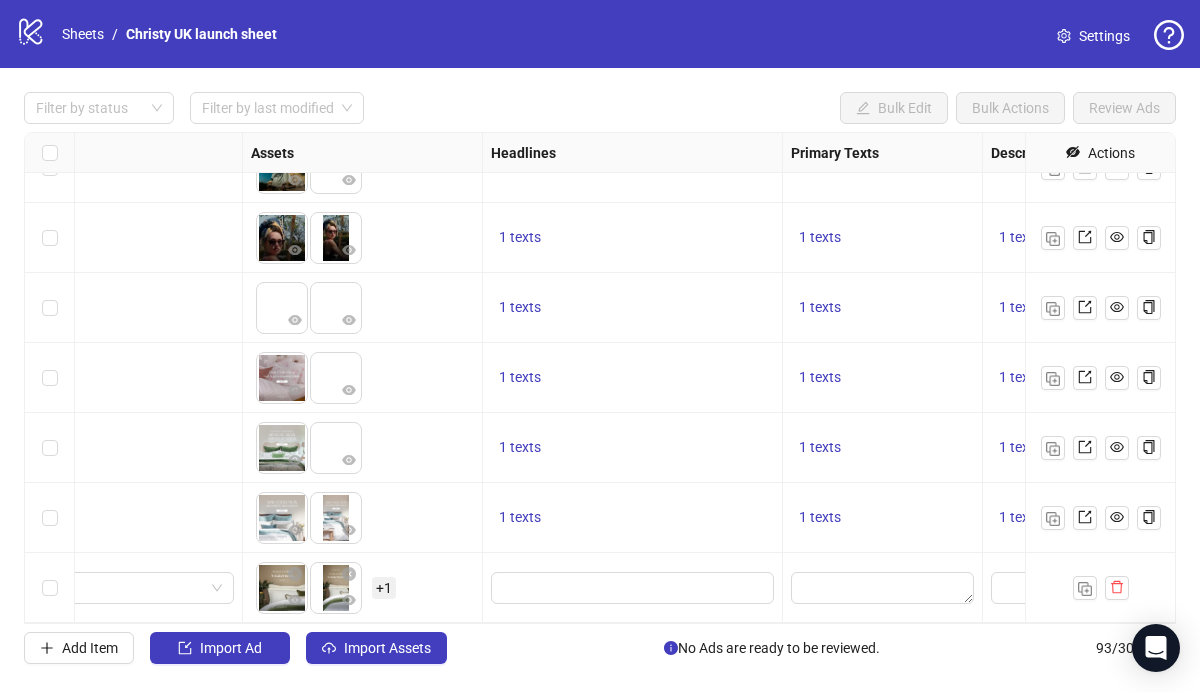 scroll, scrollTop: 6050, scrollLeft: 793, axis: both 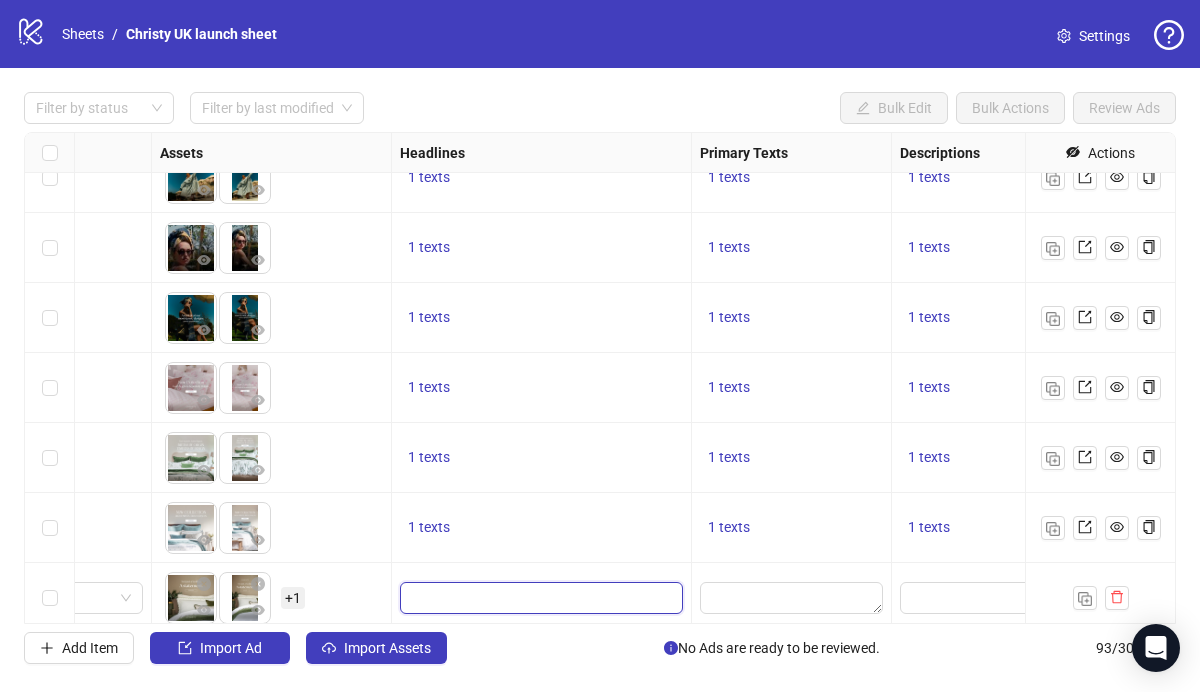 click at bounding box center [539, 598] 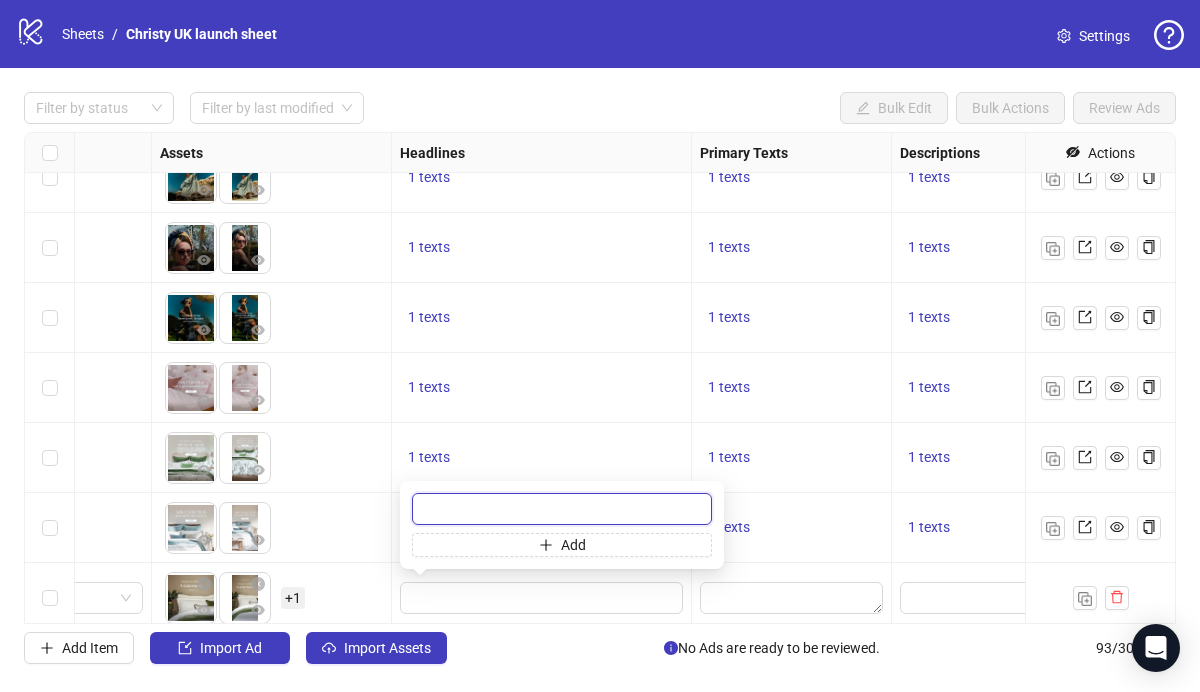 paste on "**********" 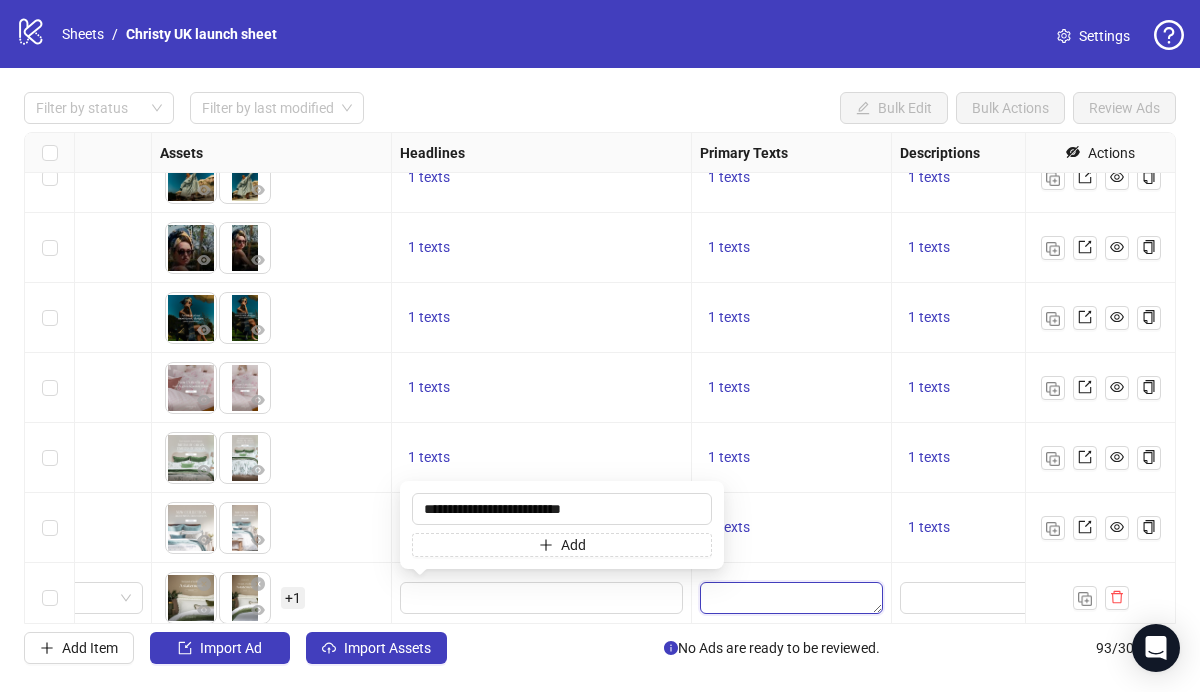 click at bounding box center (791, 598) 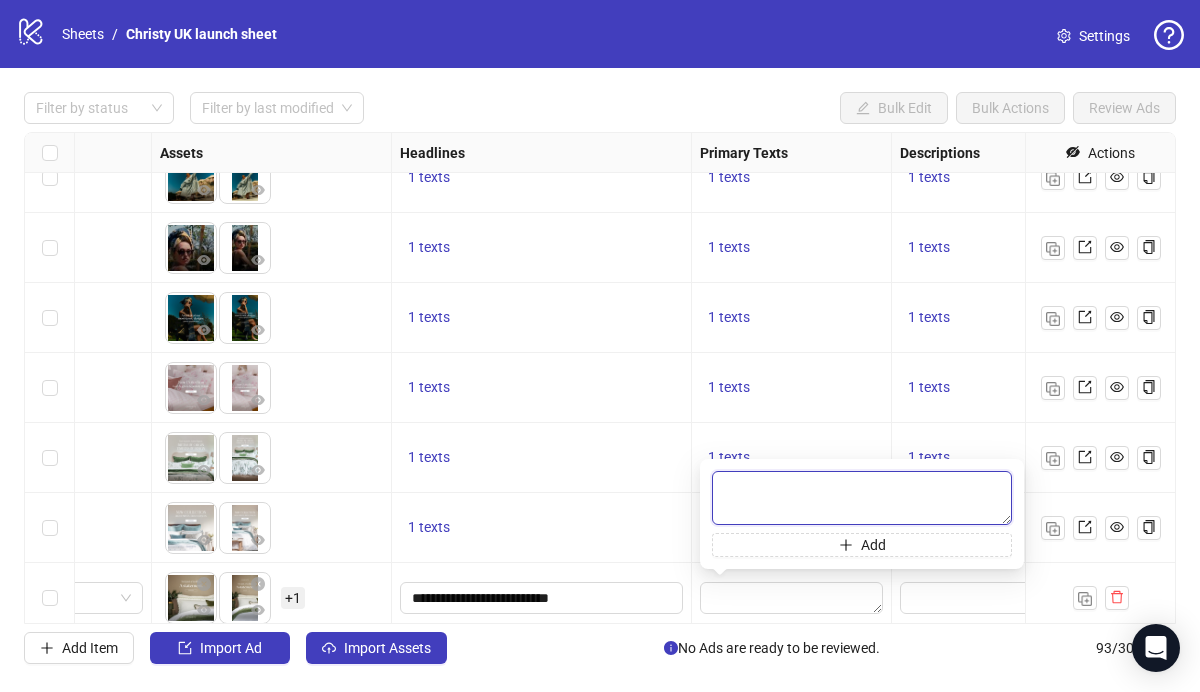 paste on "**********" 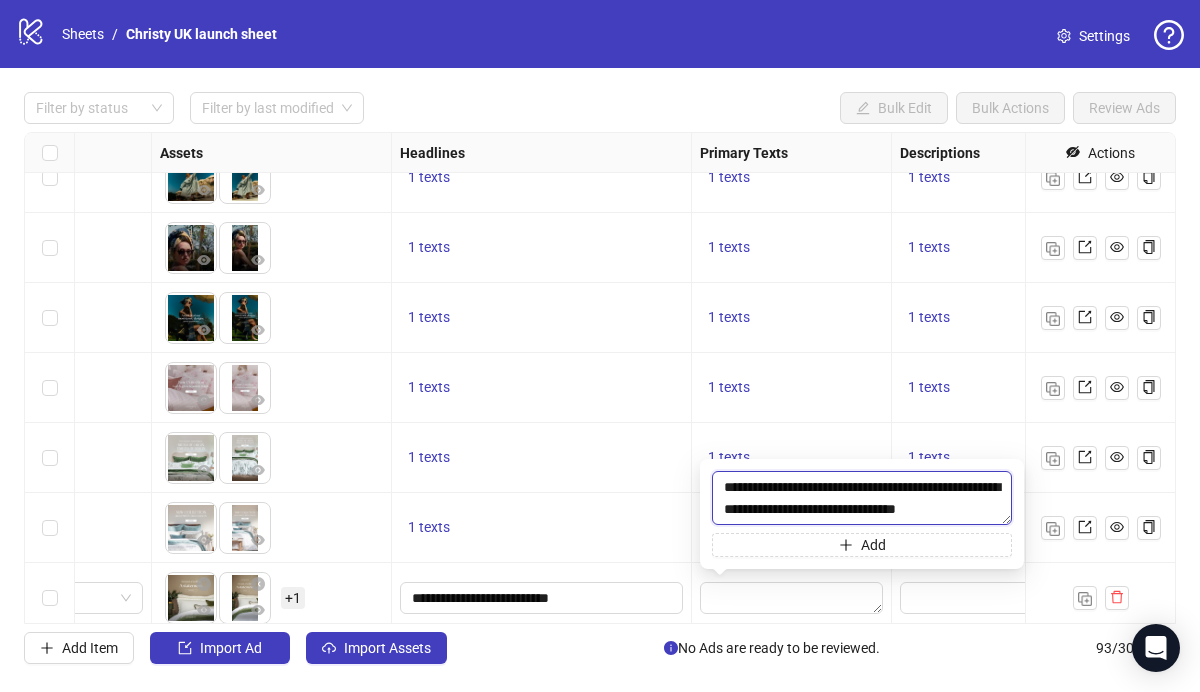 scroll, scrollTop: 15, scrollLeft: 0, axis: vertical 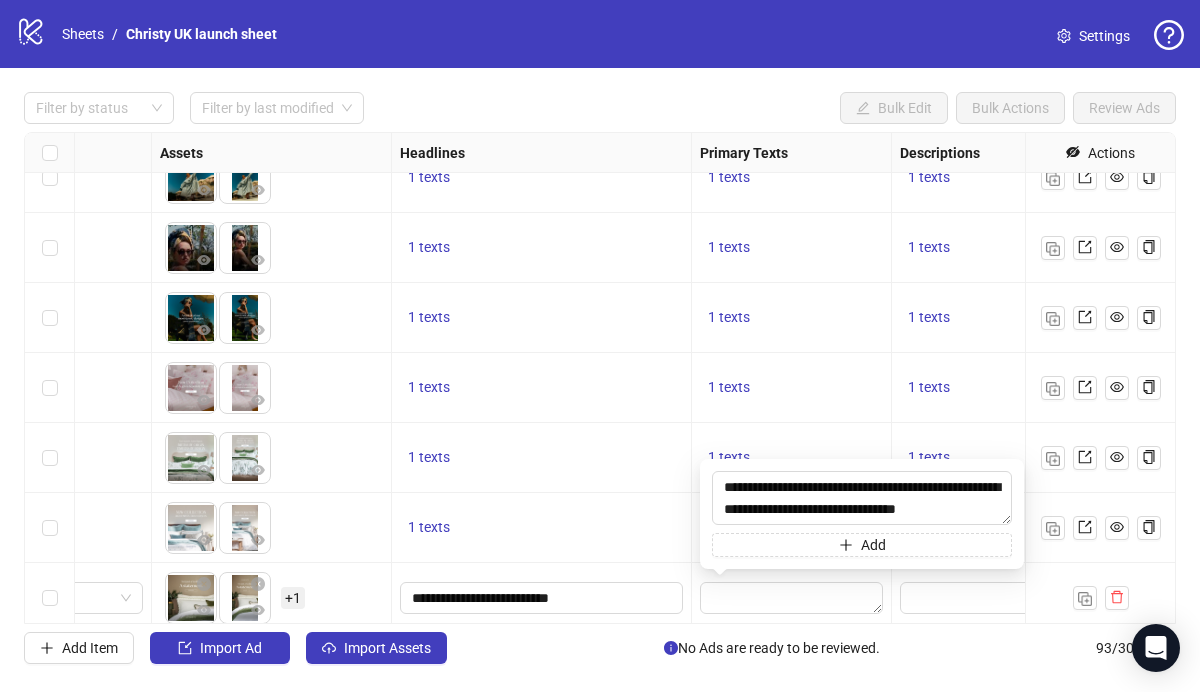 click on "1 texts" at bounding box center [792, 388] 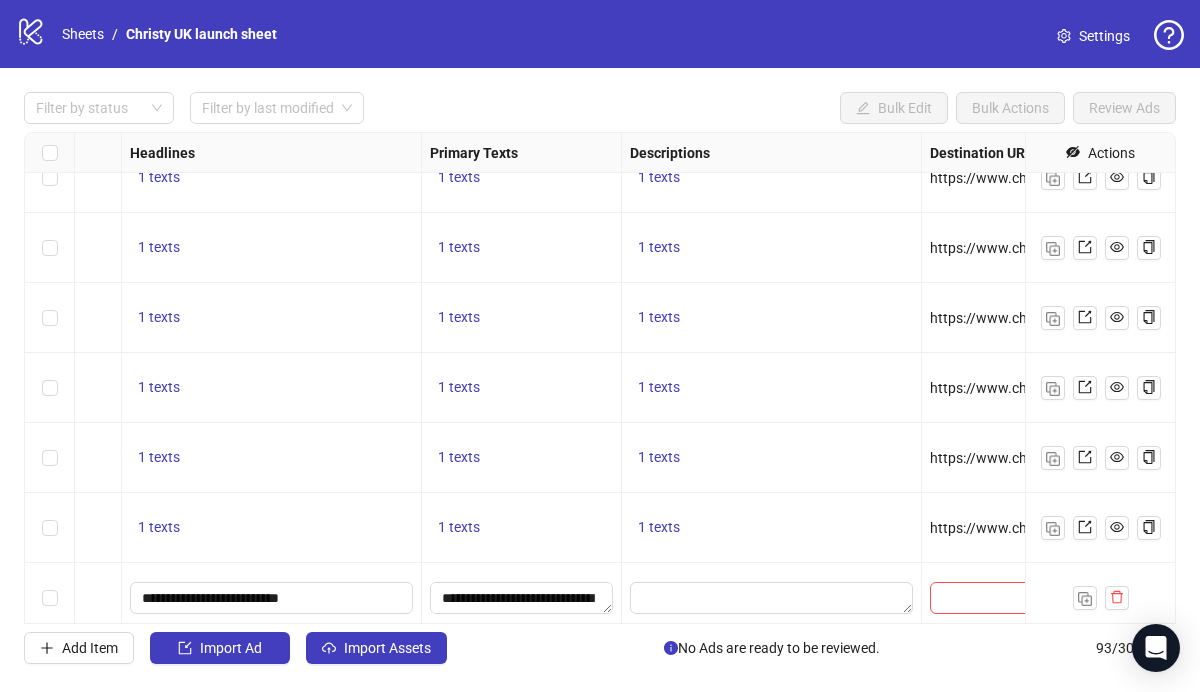 scroll, scrollTop: 6050, scrollLeft: 1099, axis: both 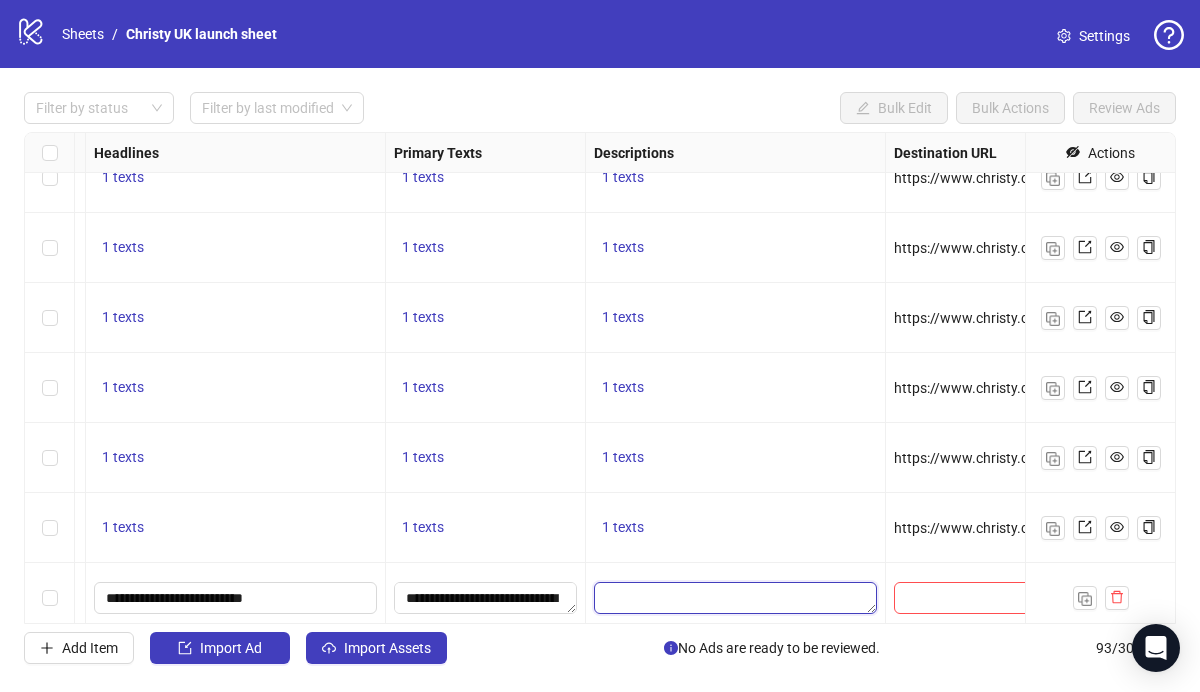 click at bounding box center (735, 598) 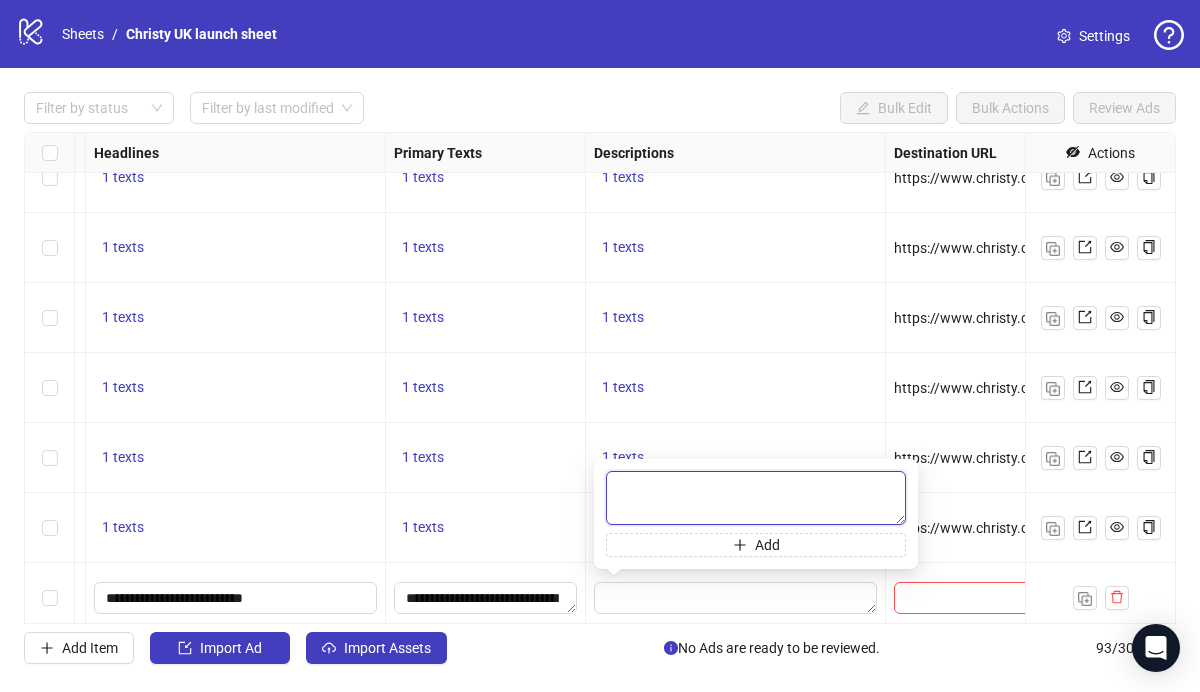 paste on "**********" 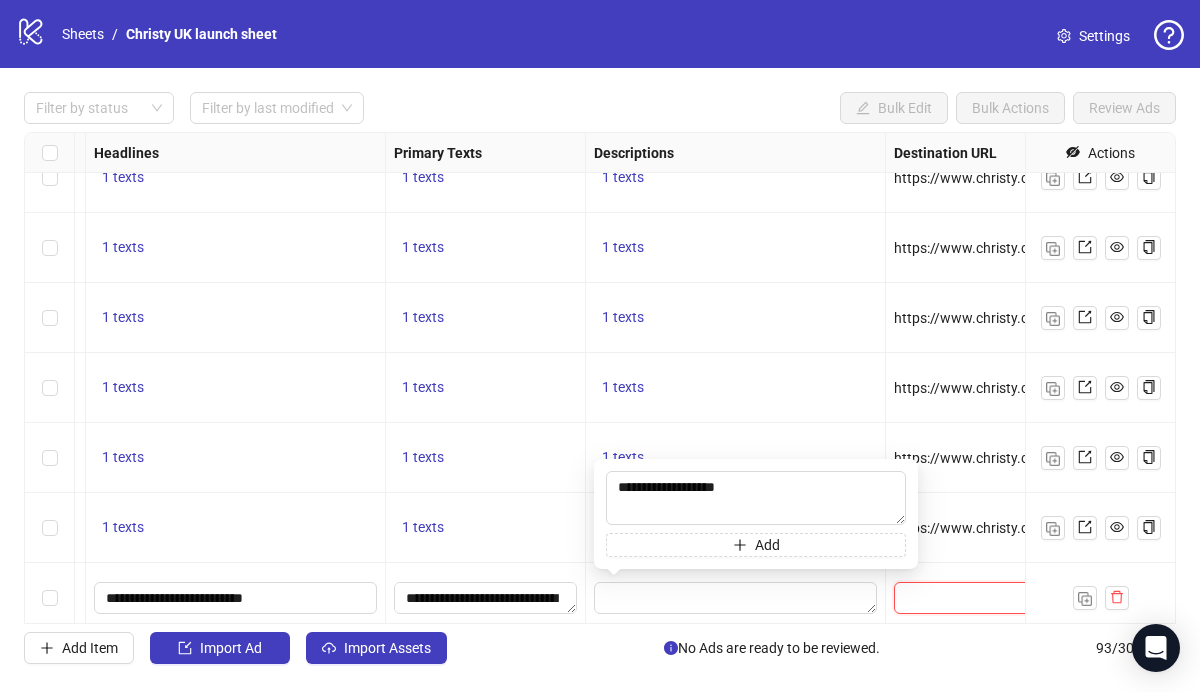 click at bounding box center [964, 598] 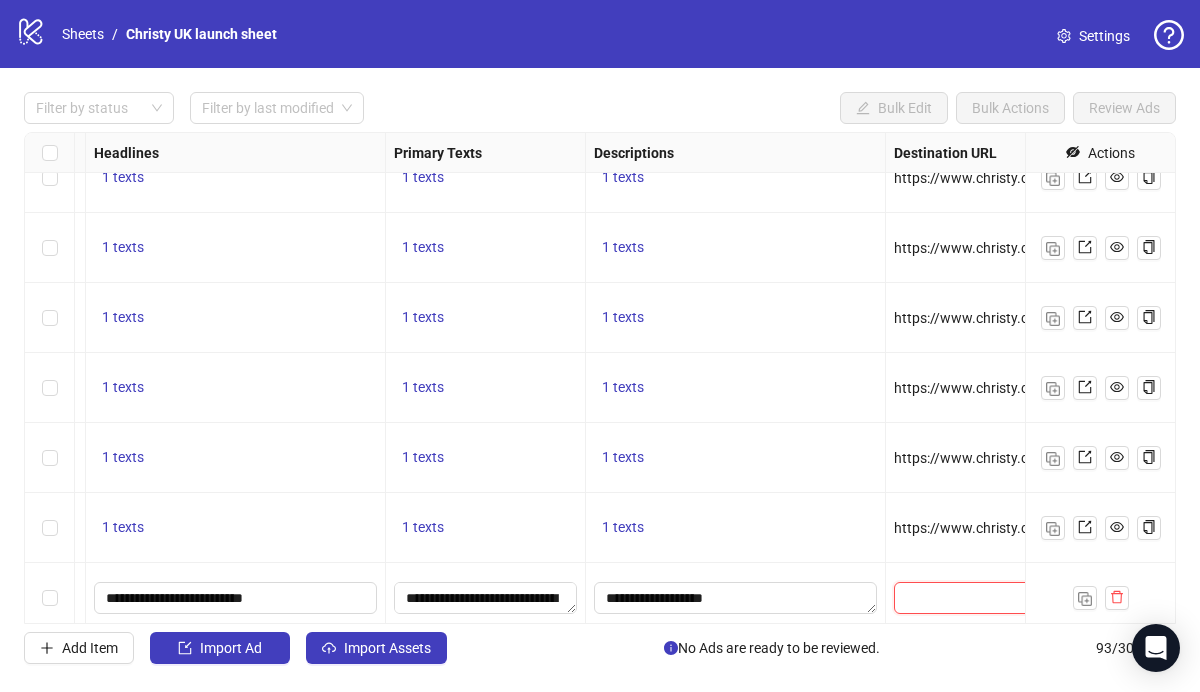 paste on "**********" 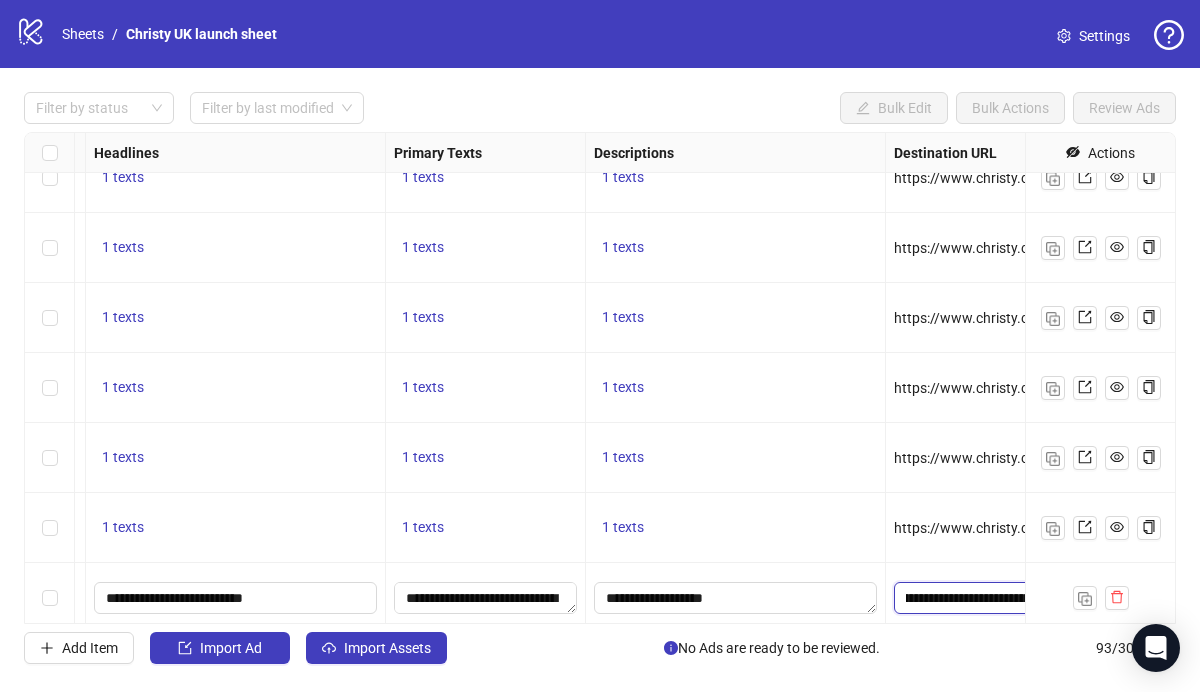 scroll, scrollTop: 0, scrollLeft: 216, axis: horizontal 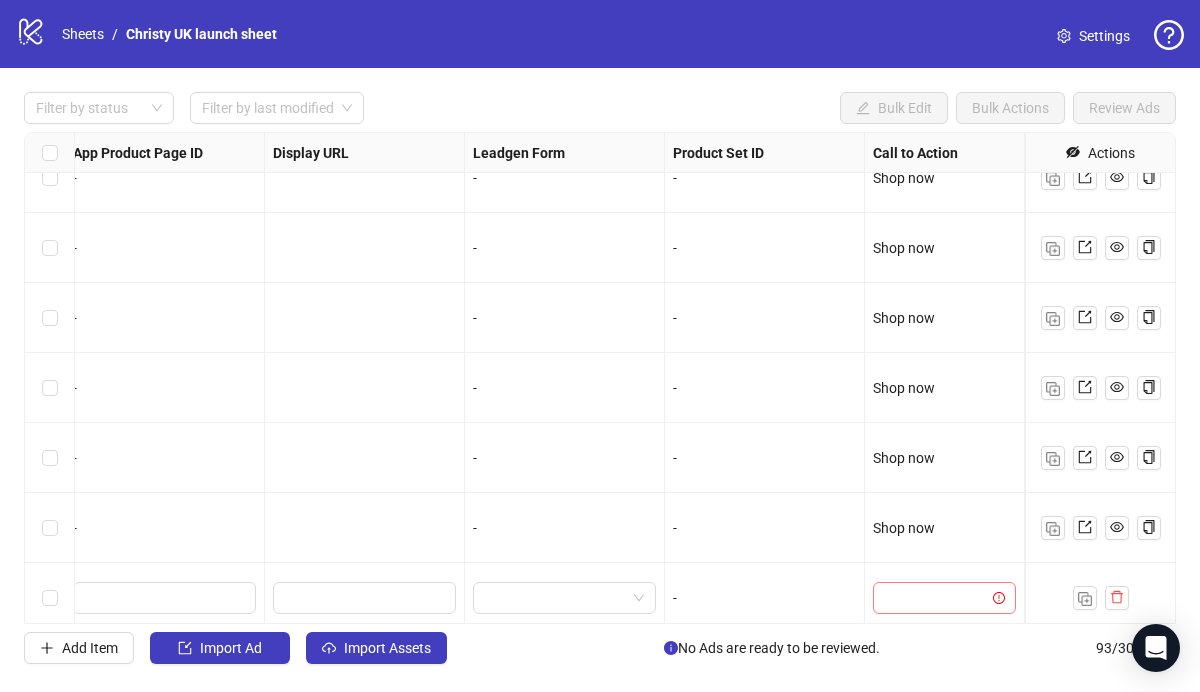 click at bounding box center (935, 598) 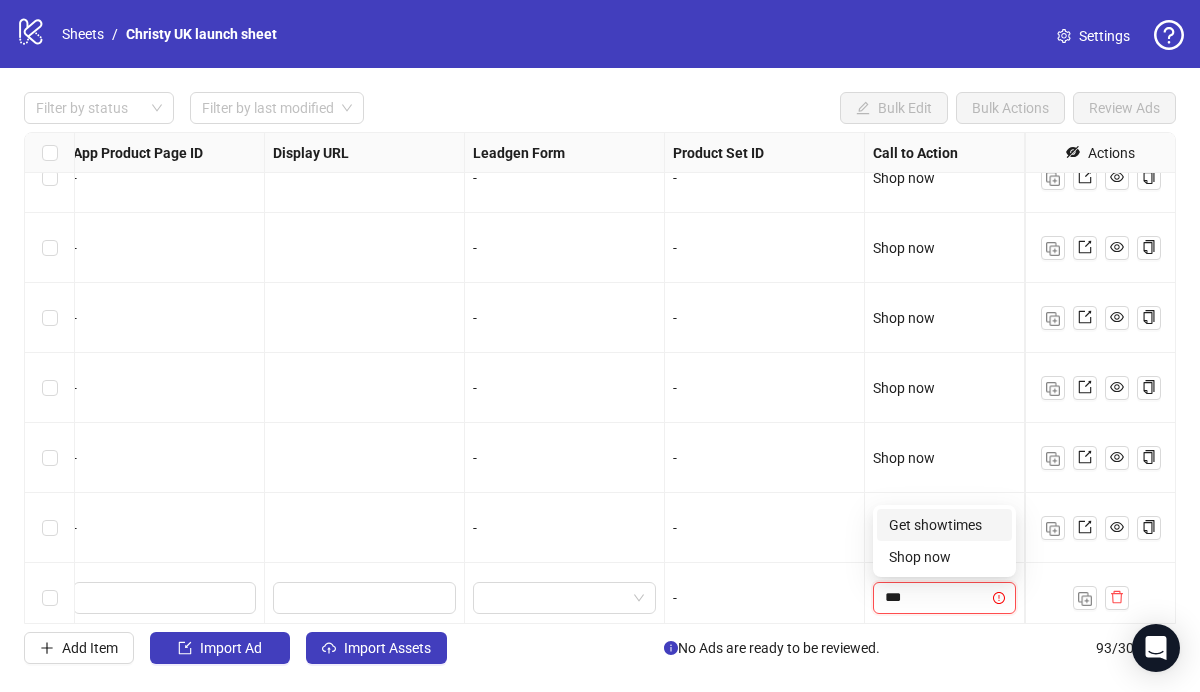 type on "****" 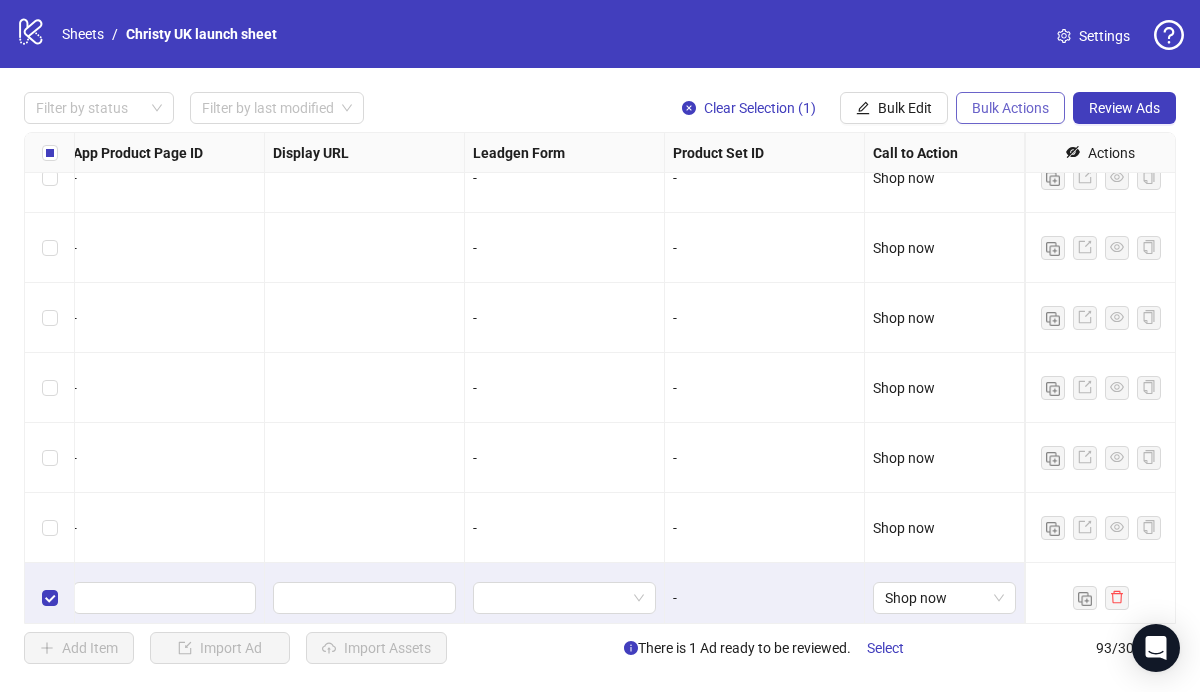 click on "Bulk Actions" at bounding box center [1010, 108] 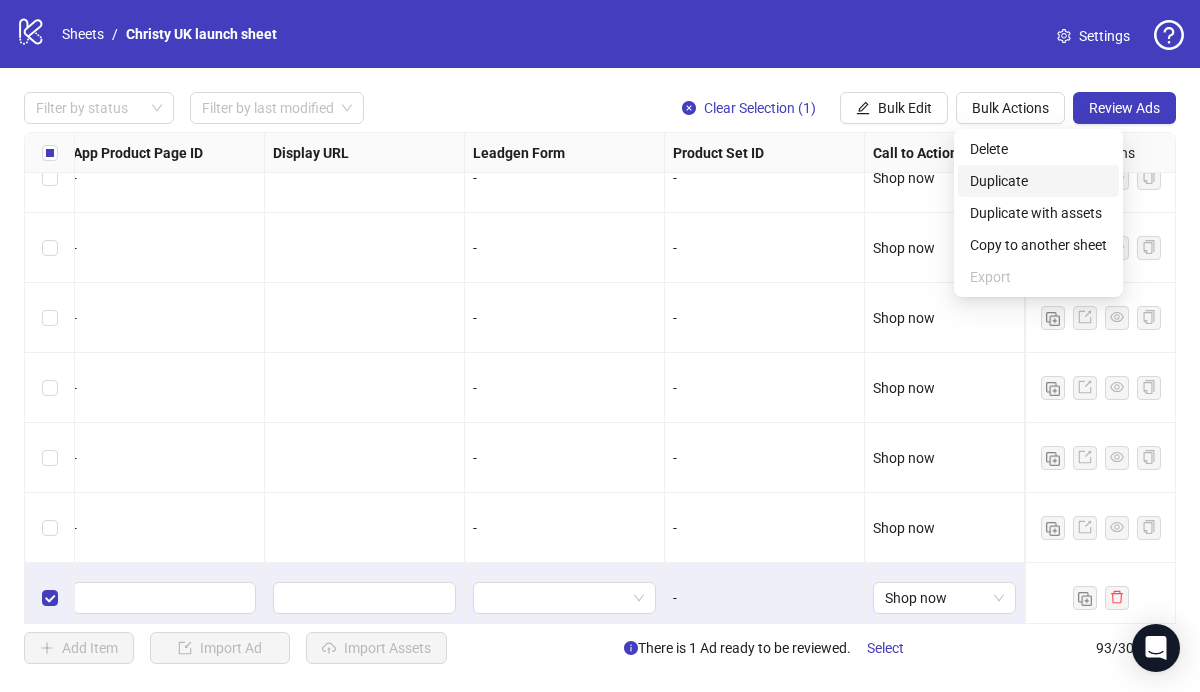 click on "Duplicate" at bounding box center [1038, 181] 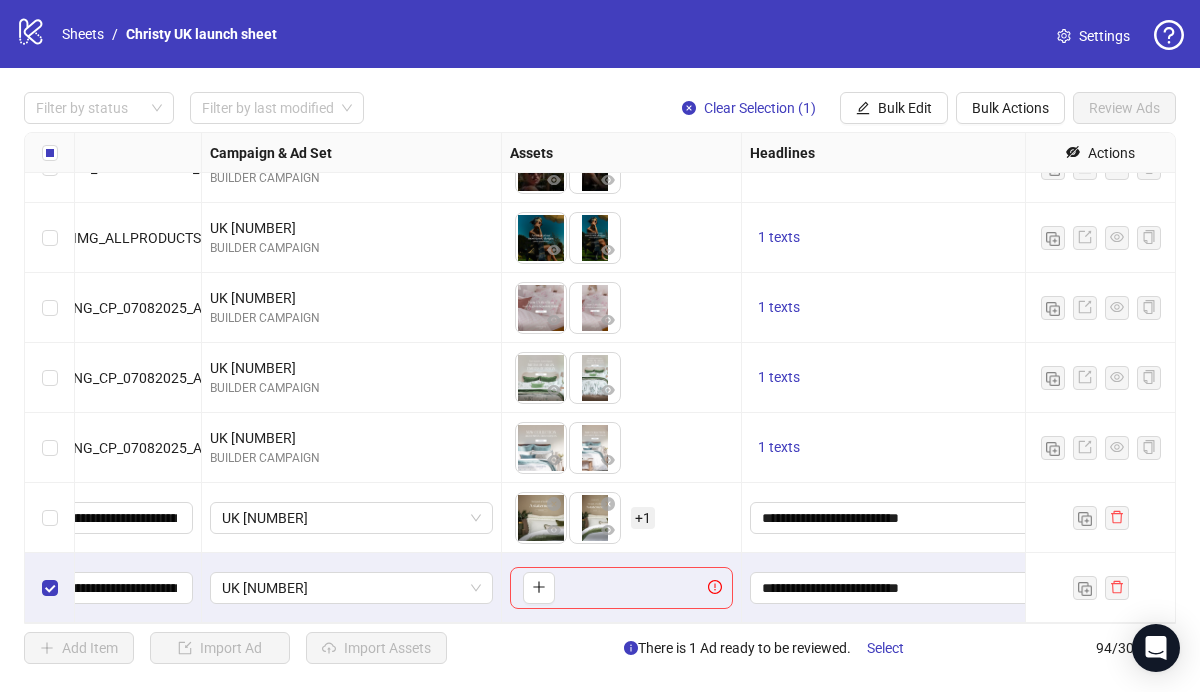 scroll, scrollTop: 6130, scrollLeft: 284, axis: both 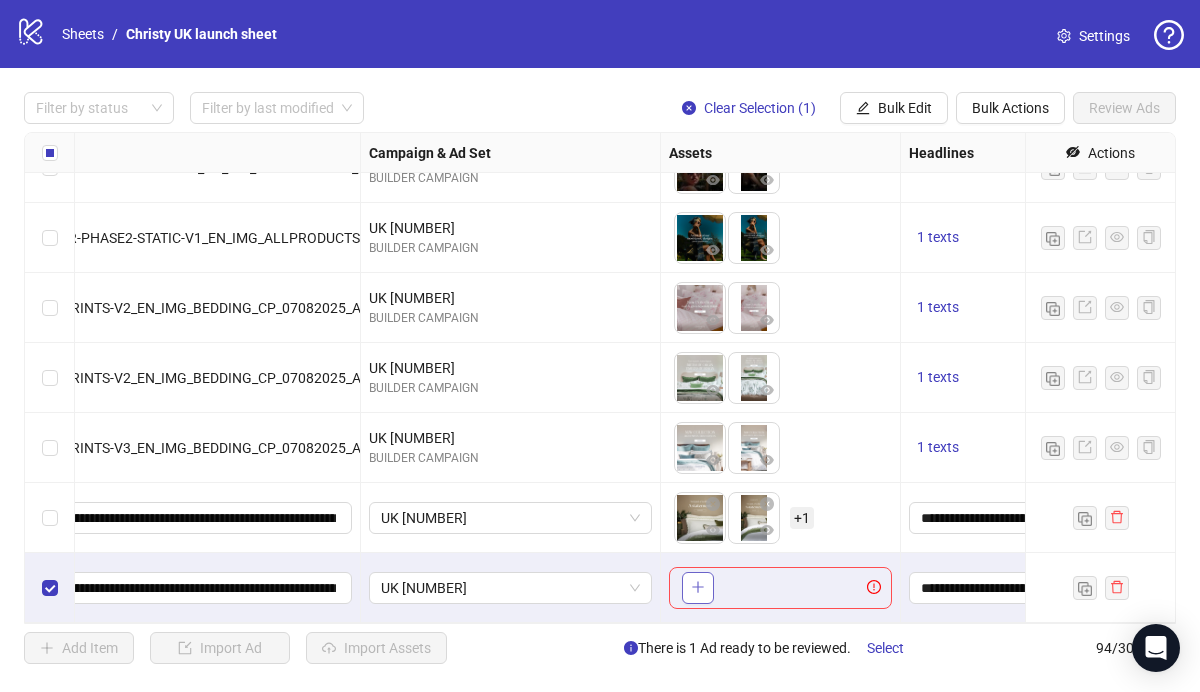 click 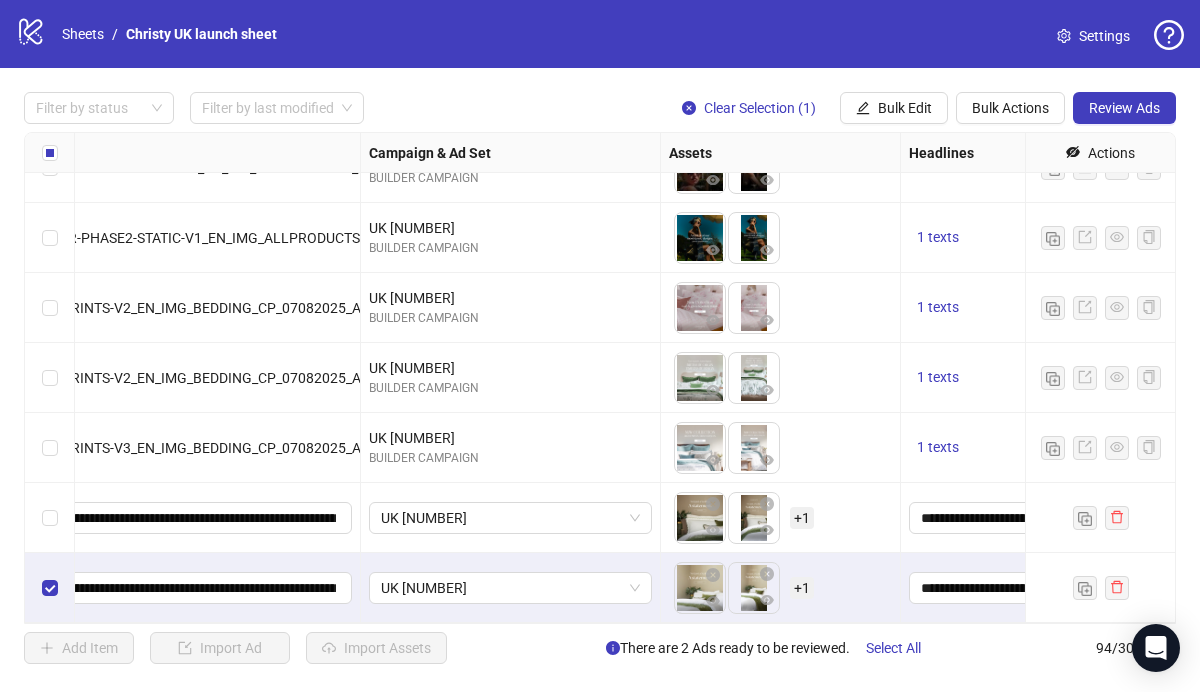 drag, startPoint x: 749, startPoint y: 600, endPoint x: 710, endPoint y: 602, distance: 39.051247 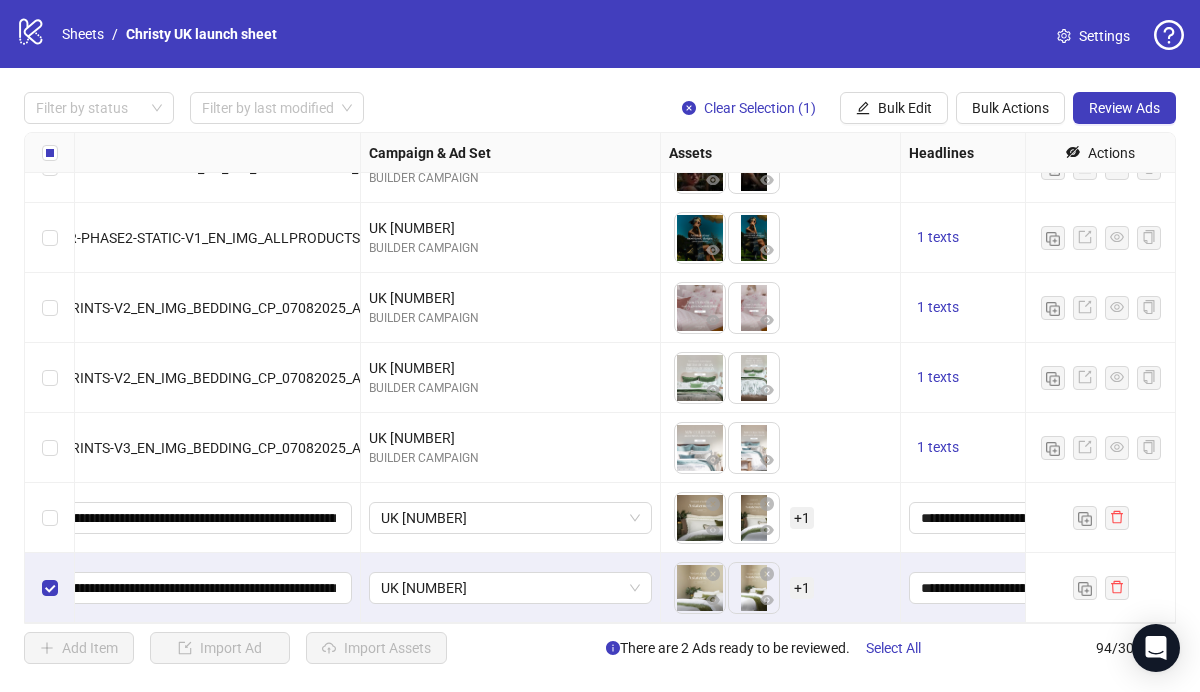click on "+ 1" at bounding box center (802, 588) 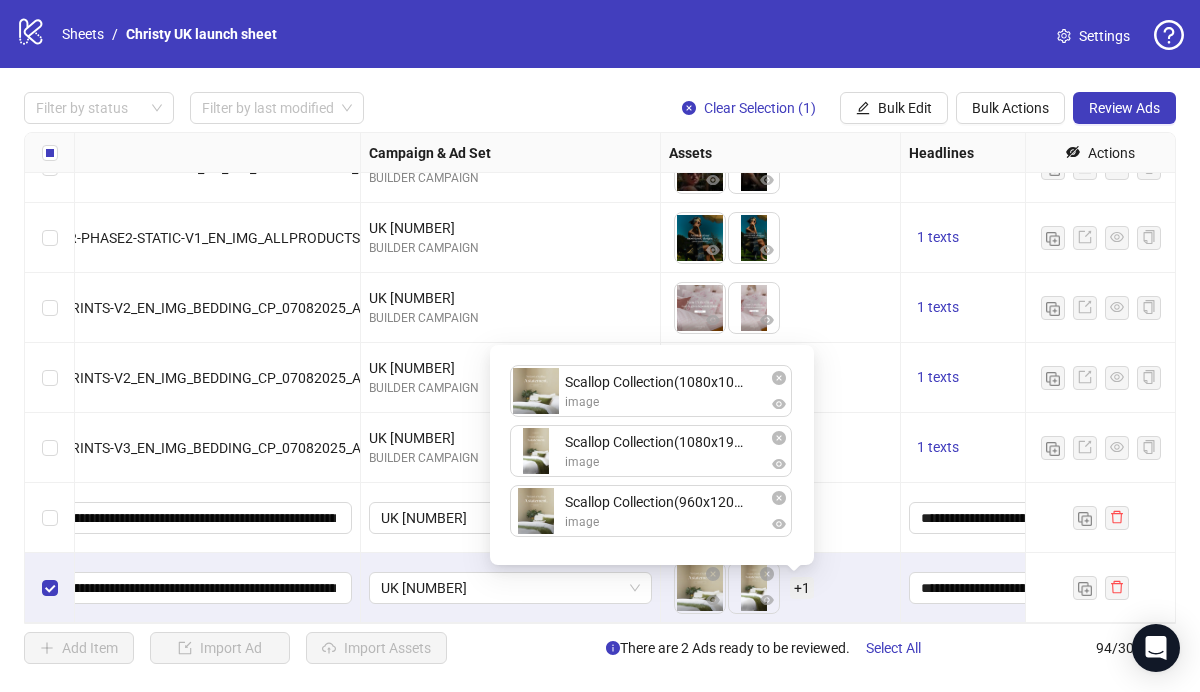 click on "To pick up a draggable item, press the space bar.
While dragging, use the arrow keys to move the item.
Press space again to drop the item in its new position, or press escape to cancel.
Draggable item [ID] was dropped over droppable area [ID] + [NUMBER]" at bounding box center (780, 588) 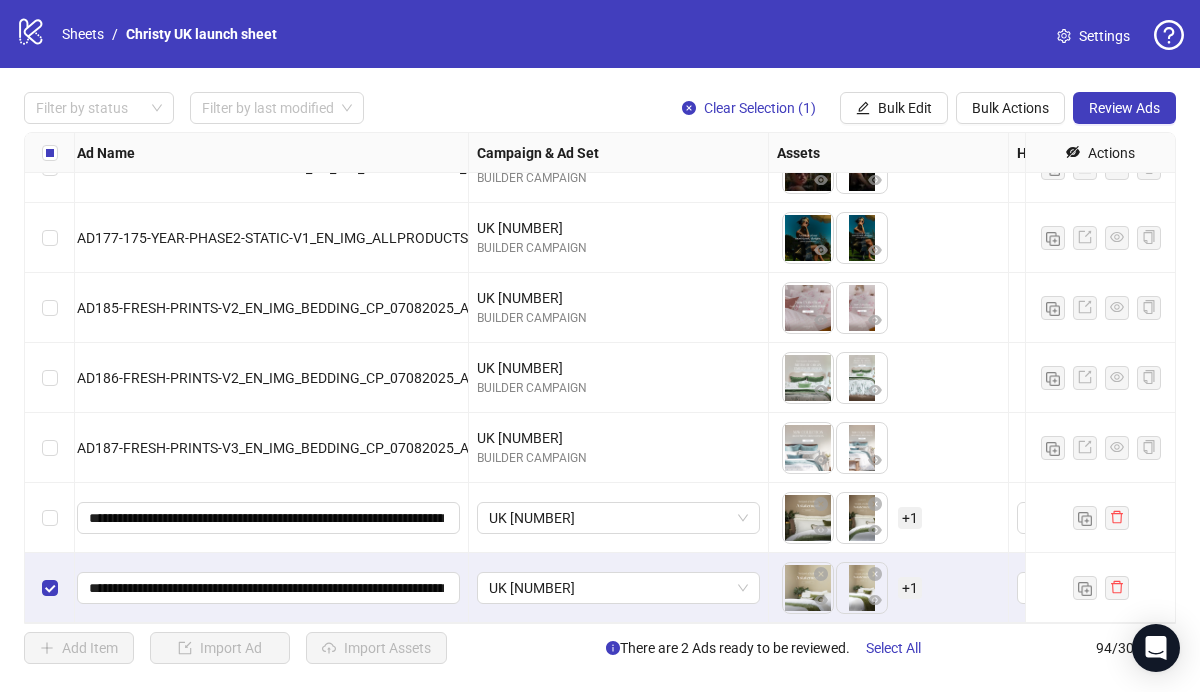 scroll, scrollTop: 6130, scrollLeft: 0, axis: vertical 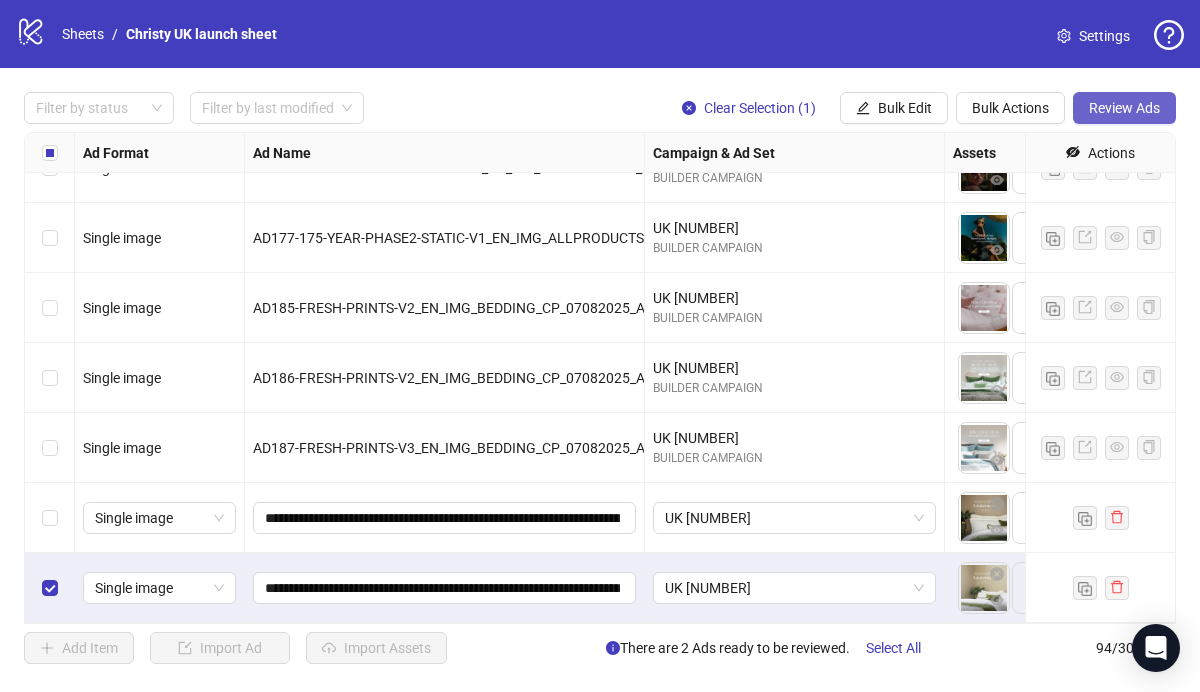 click on "Review Ads" at bounding box center [1124, 108] 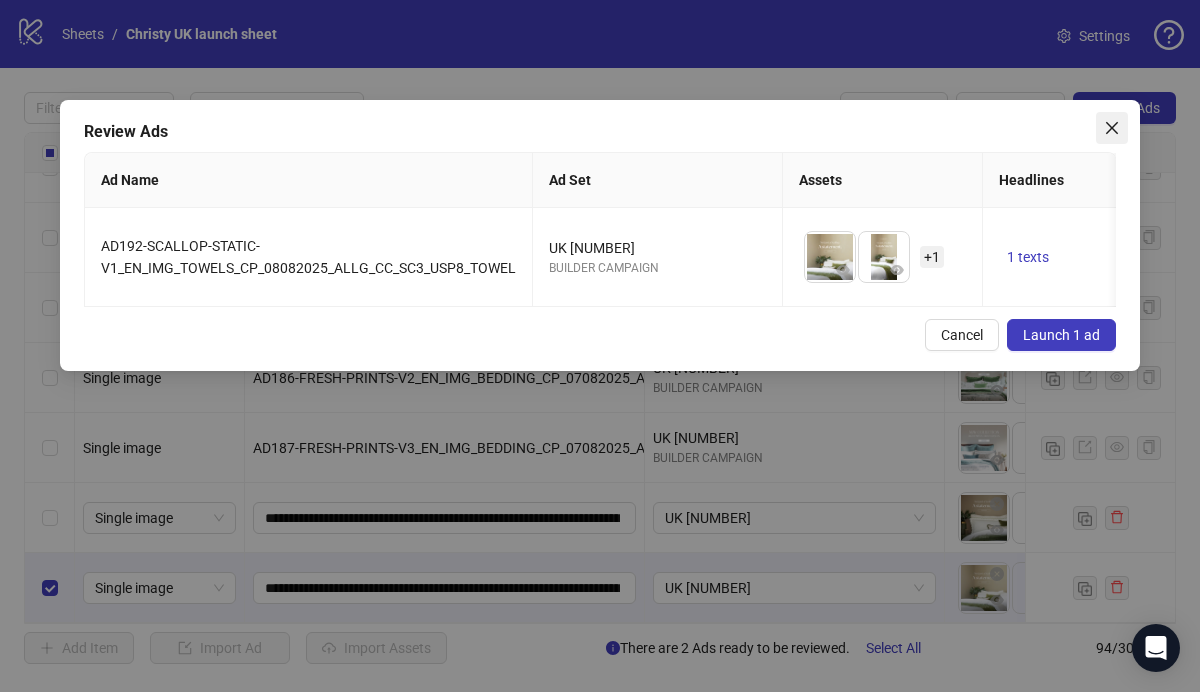click 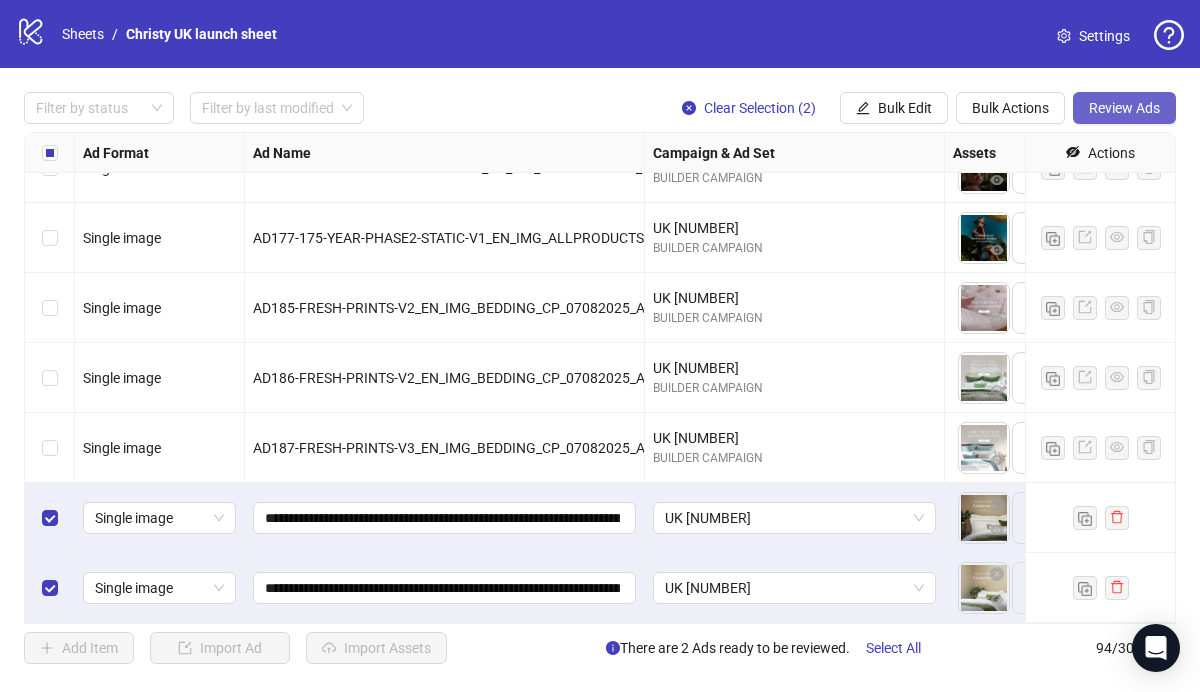click on "Review Ads" at bounding box center [1124, 108] 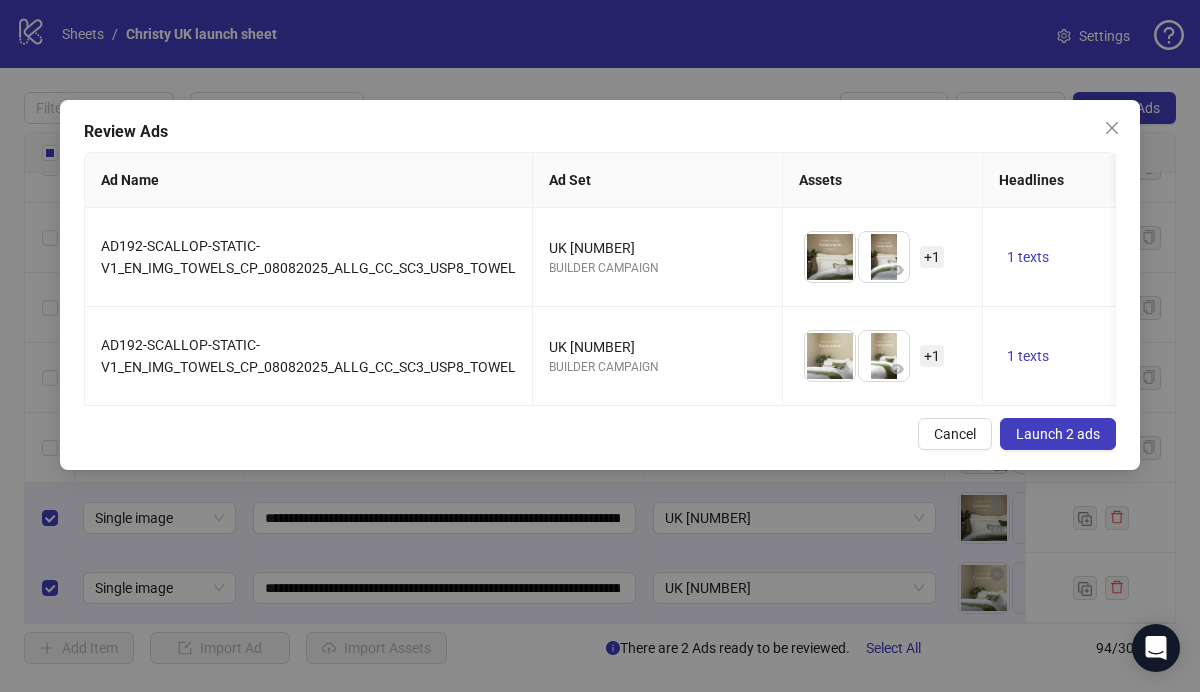 click on "Launch 2 ads" at bounding box center [1058, 434] 